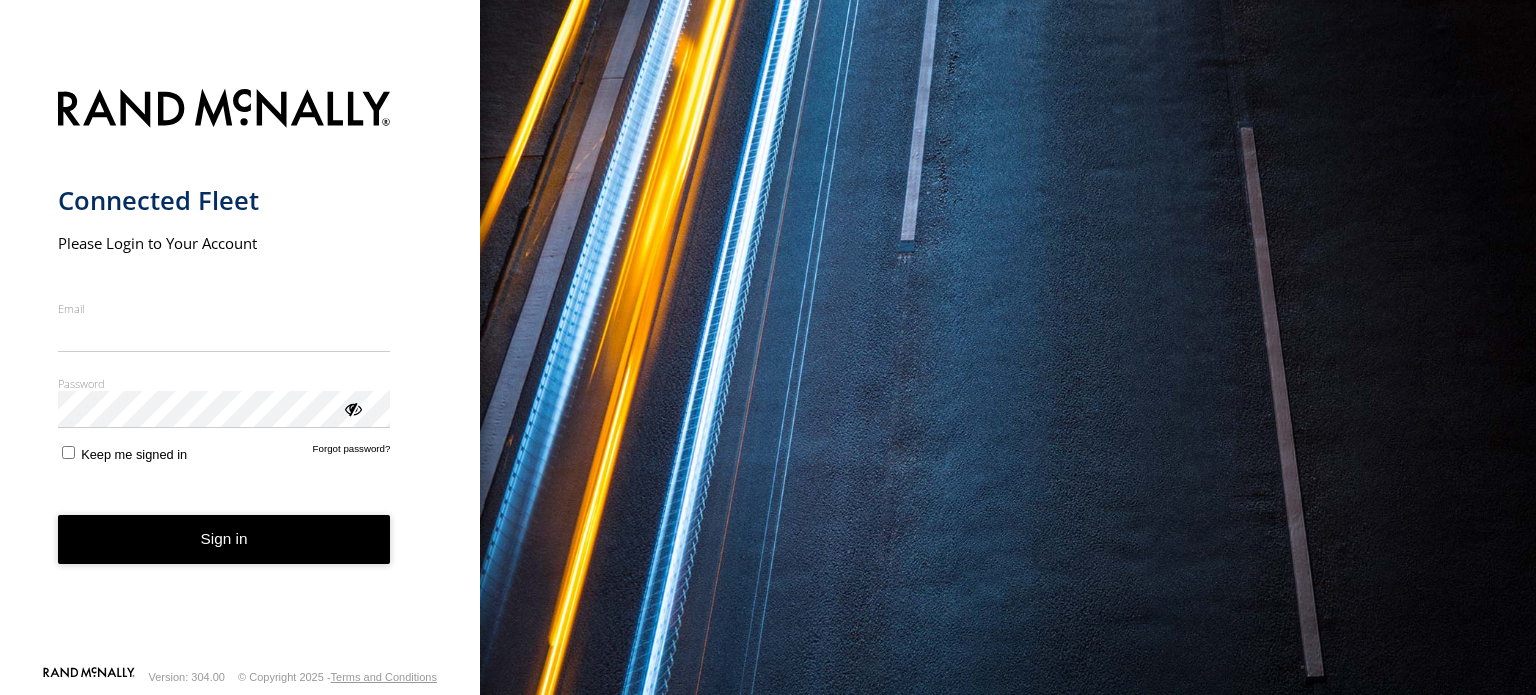 scroll, scrollTop: 0, scrollLeft: 0, axis: both 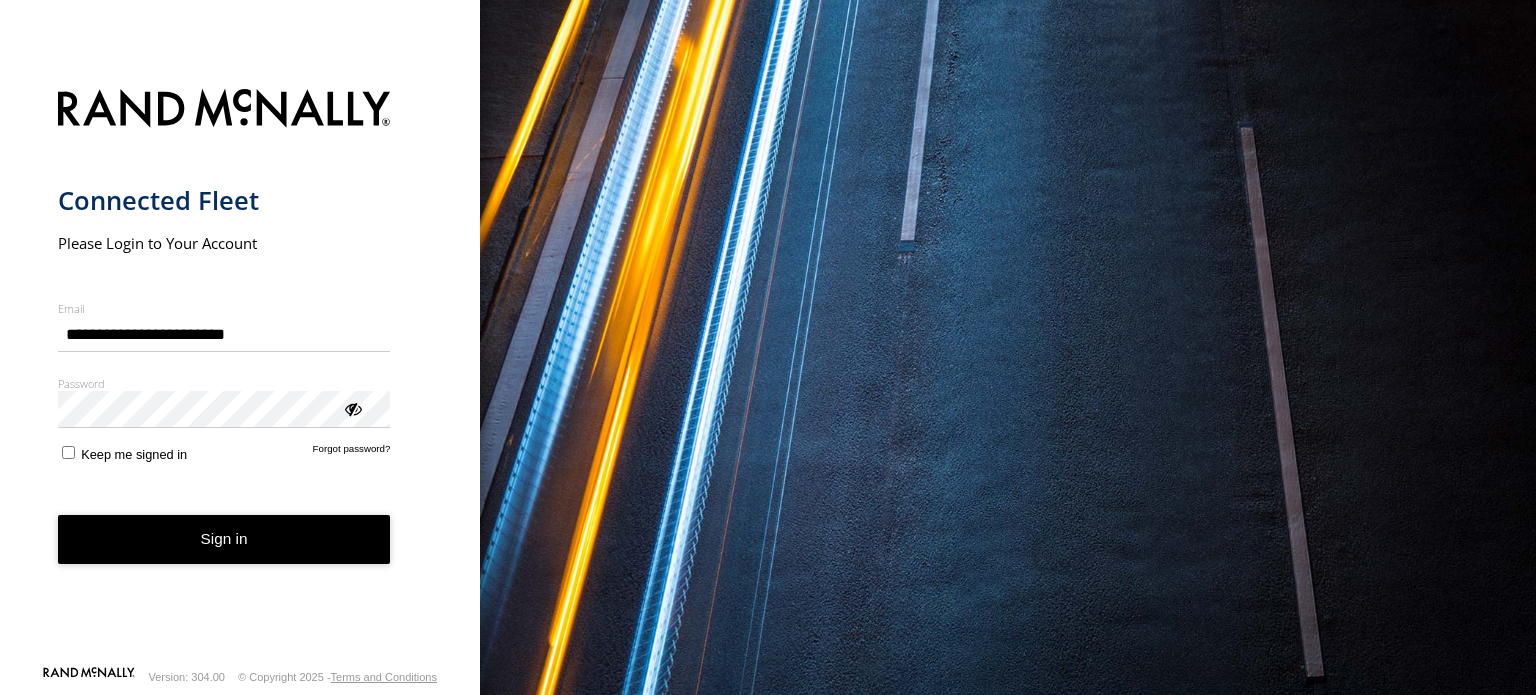 click on "**********" at bounding box center [240, 371] 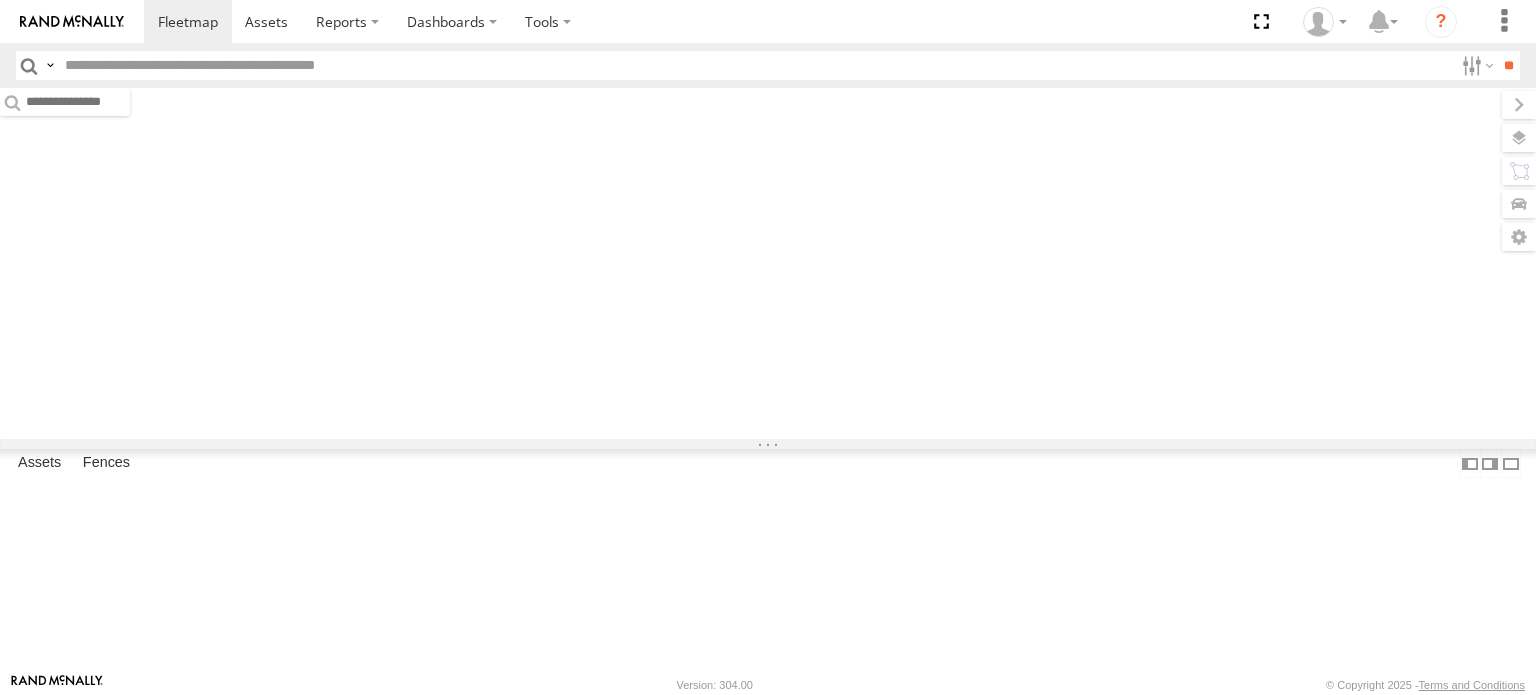 scroll, scrollTop: 0, scrollLeft: 0, axis: both 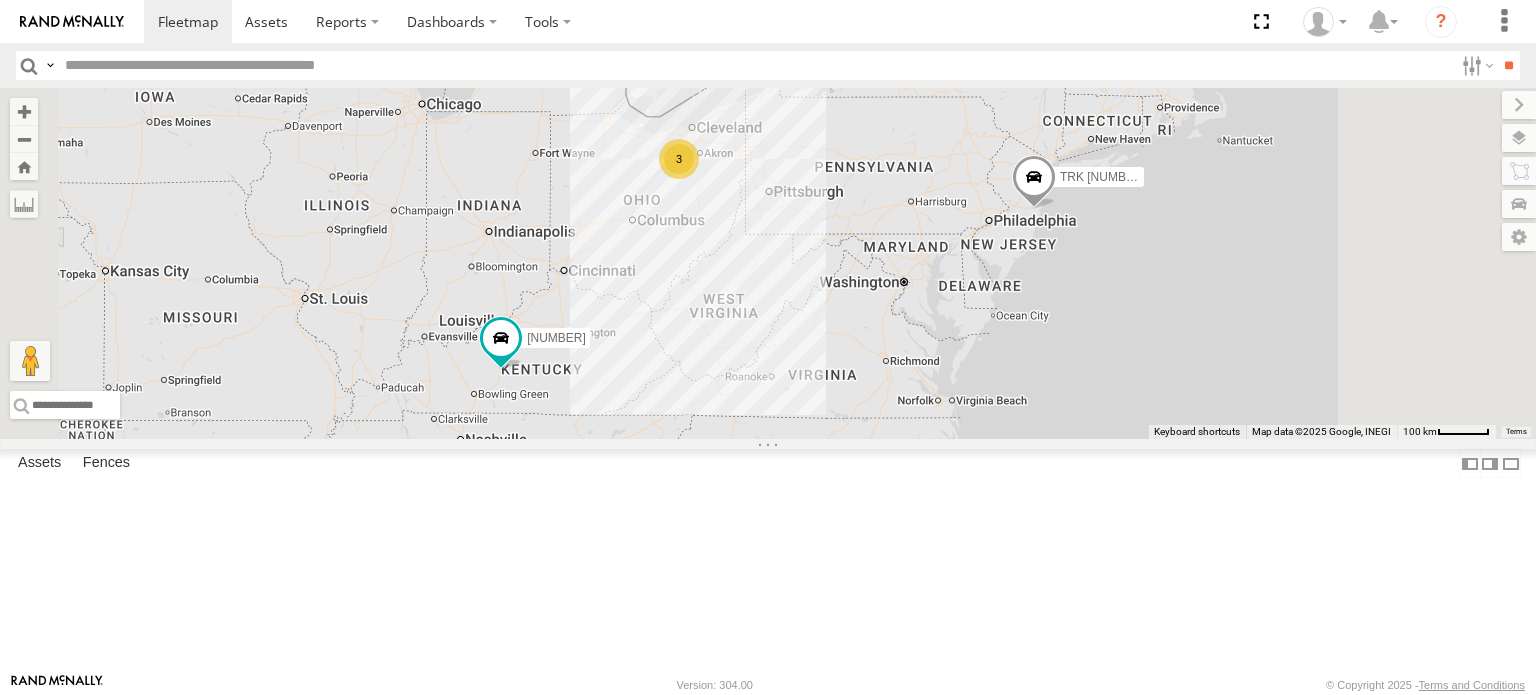 click on "All Assets" at bounding box center (0, 0) 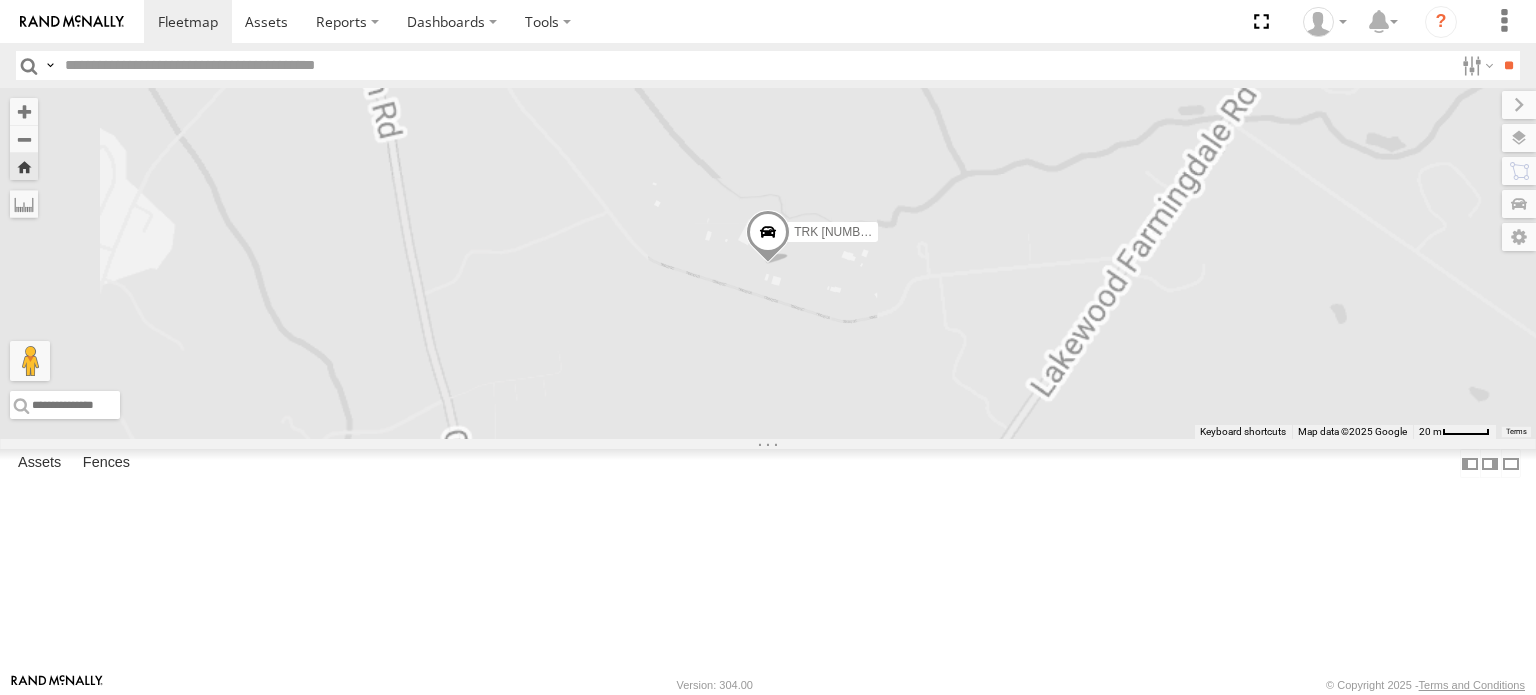 click at bounding box center (0, 0) 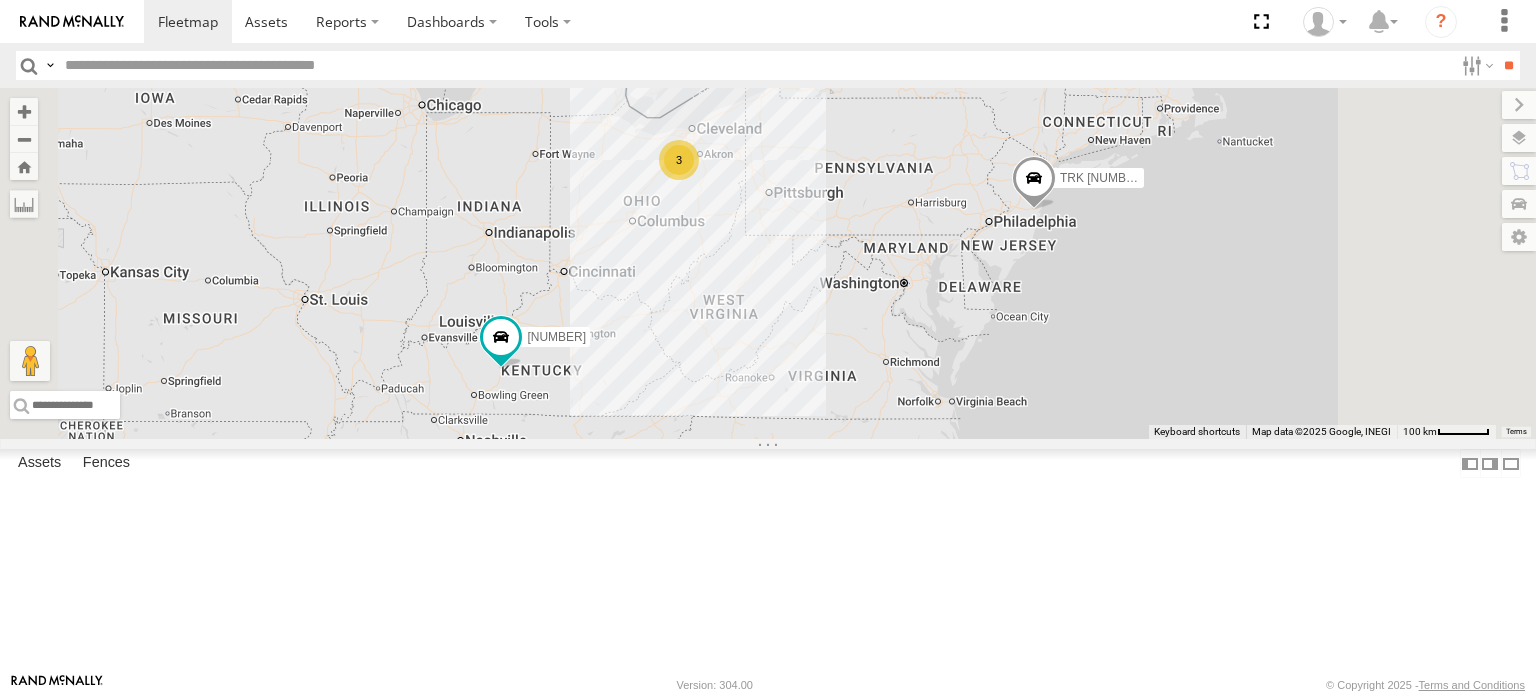 click at bounding box center [0, 0] 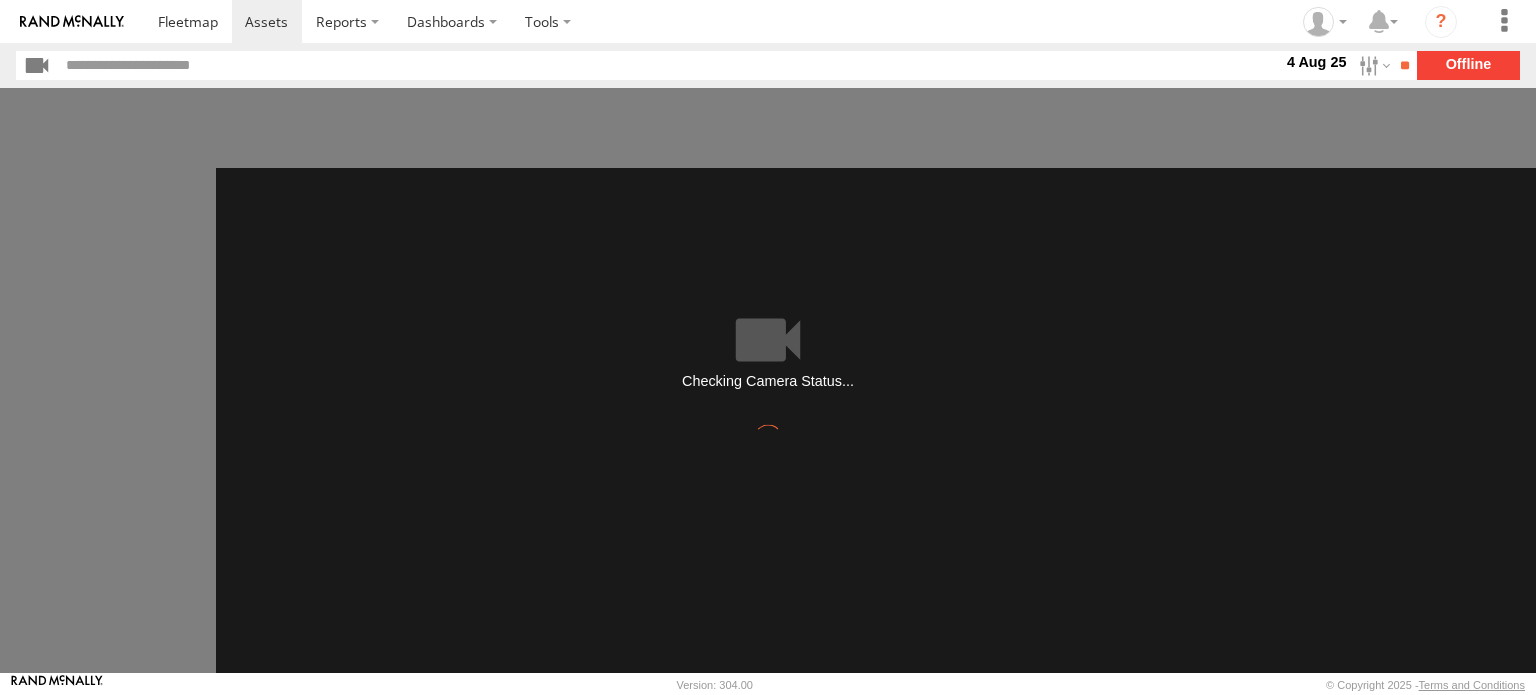 scroll, scrollTop: 0, scrollLeft: 0, axis: both 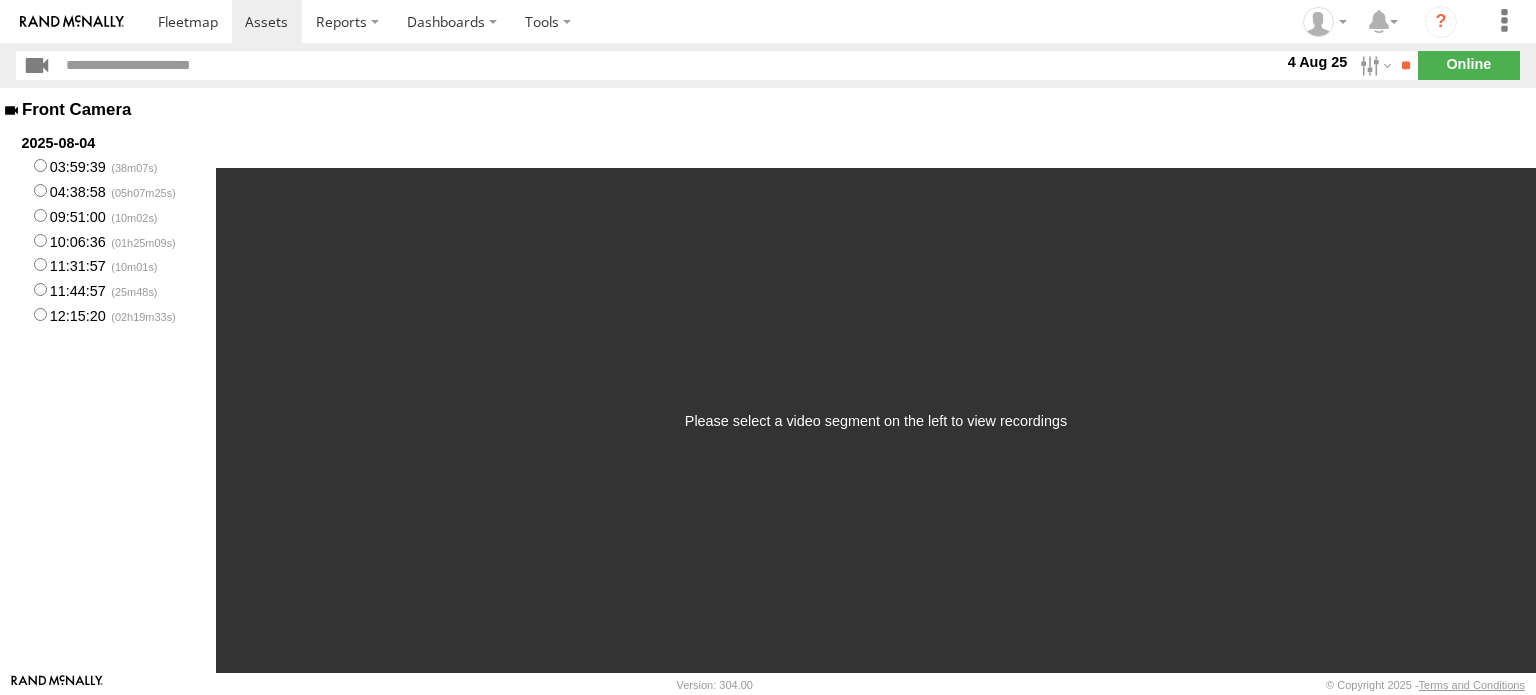 click on "10:06:36" at bounding box center (108, 240) 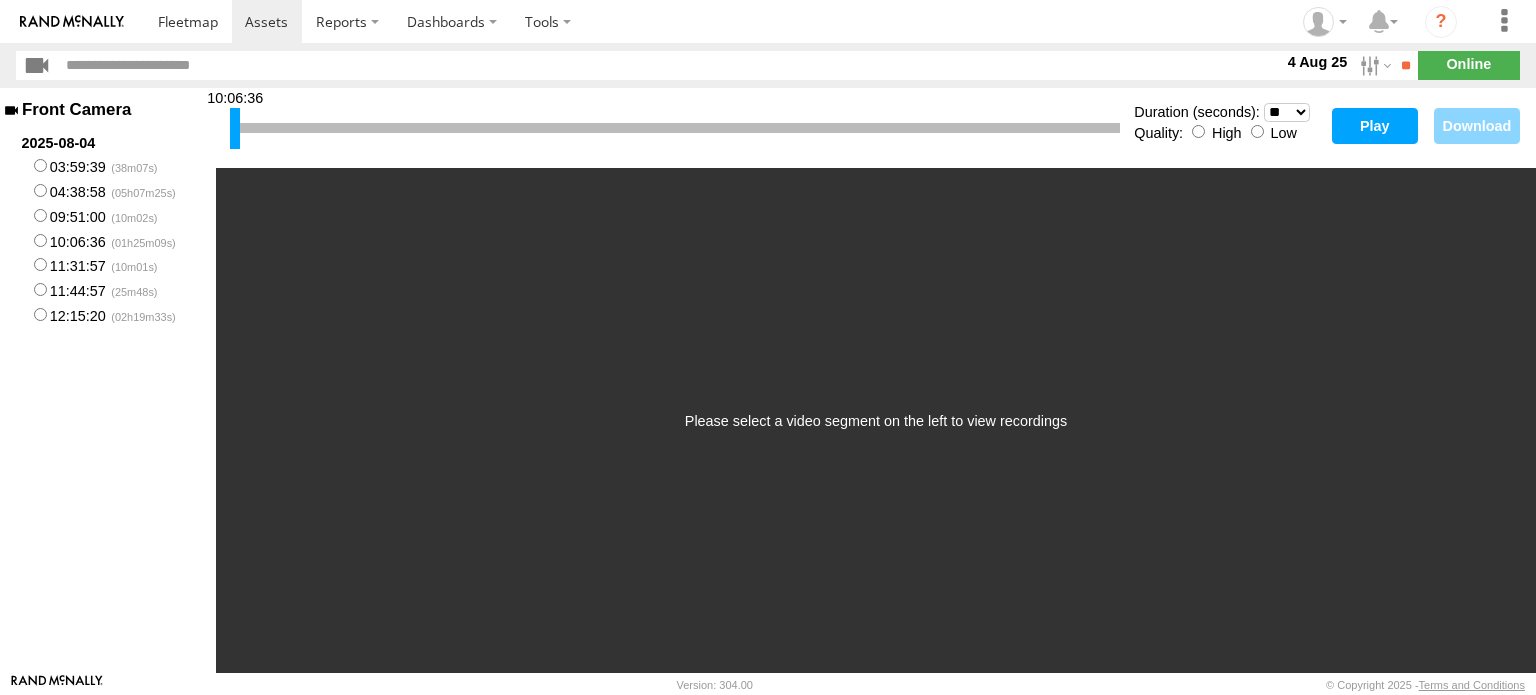 click on "*
**
**
**
**
**
**
***
***
***
***" at bounding box center [1287, 112] 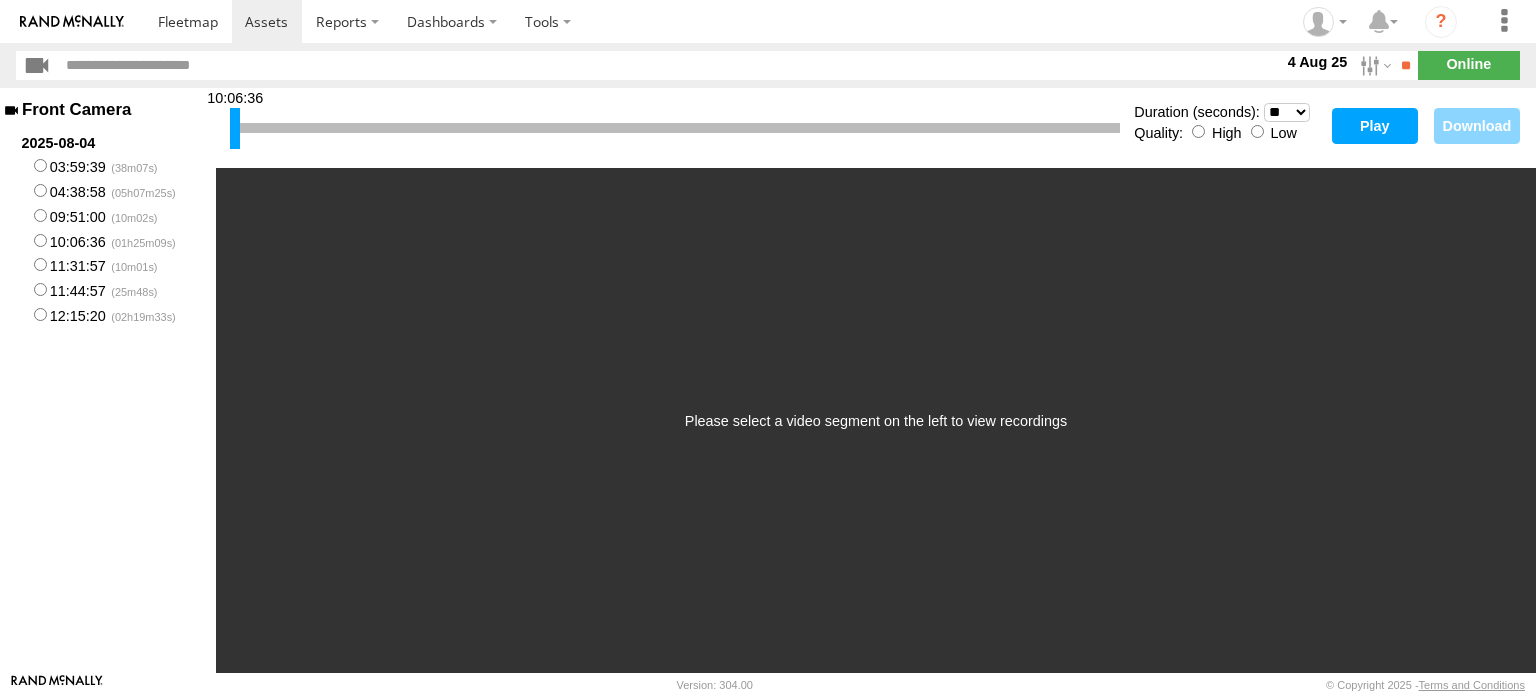 click on "*
**
**
**
**
**
**
***
***
***
***" at bounding box center [1287, 112] 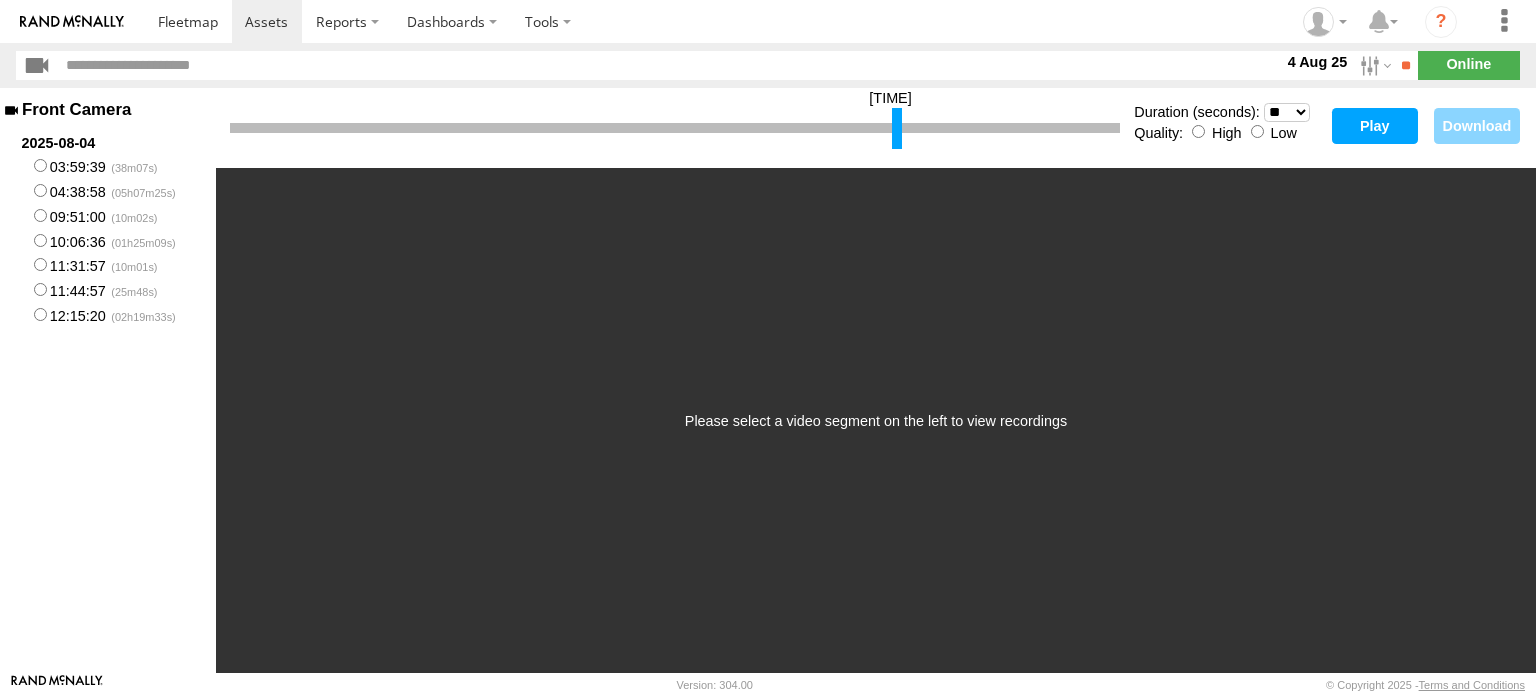 drag, startPoint x: 235, startPoint y: 125, endPoint x: 897, endPoint y: 158, distance: 662.822 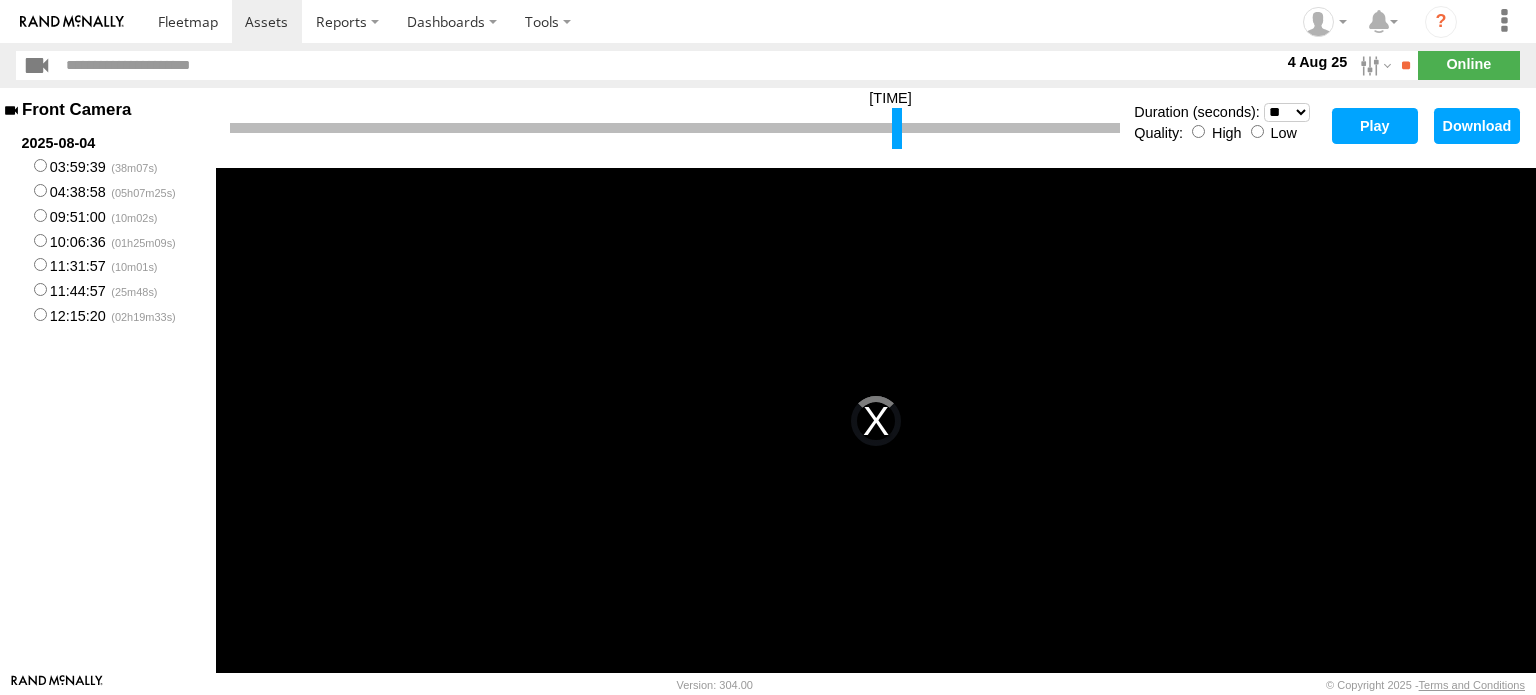 click on "Play" at bounding box center (1375, 126) 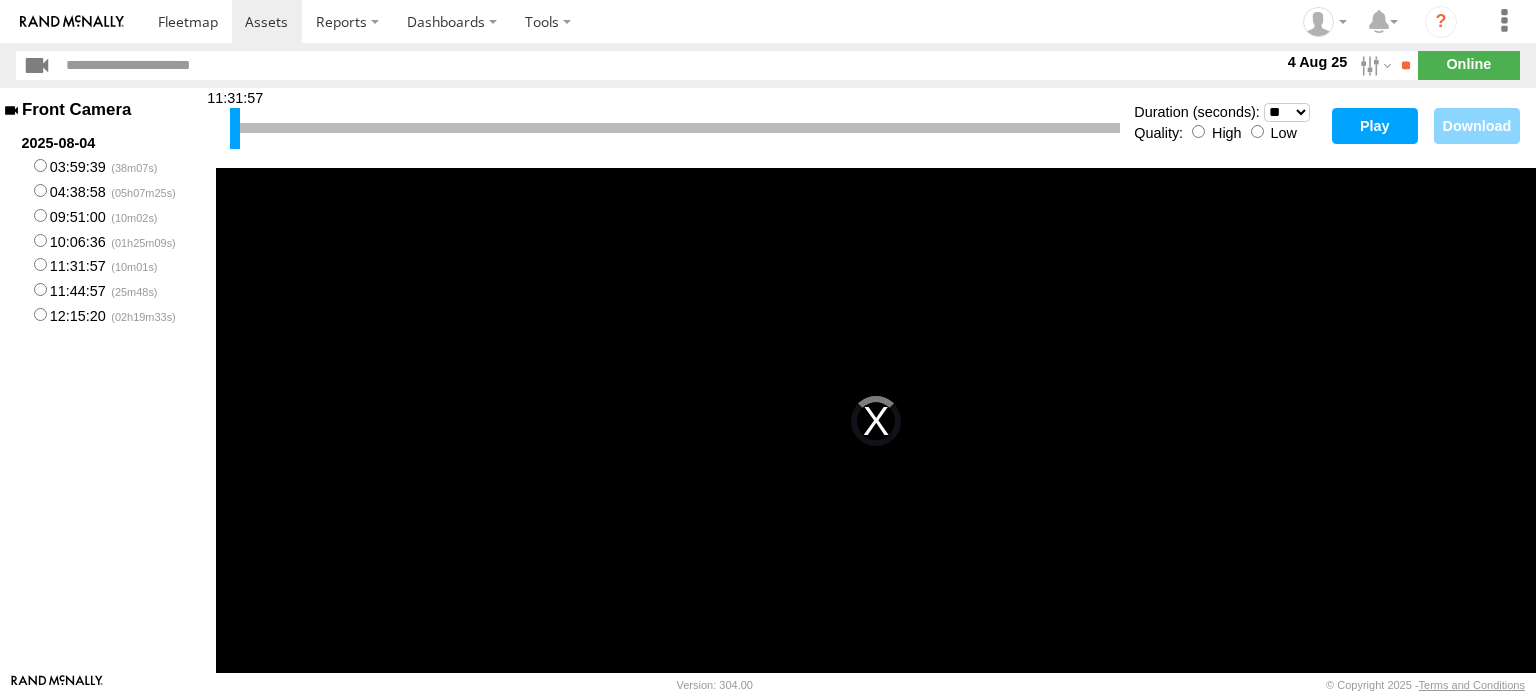 click on "10:06:36" at bounding box center [108, 240] 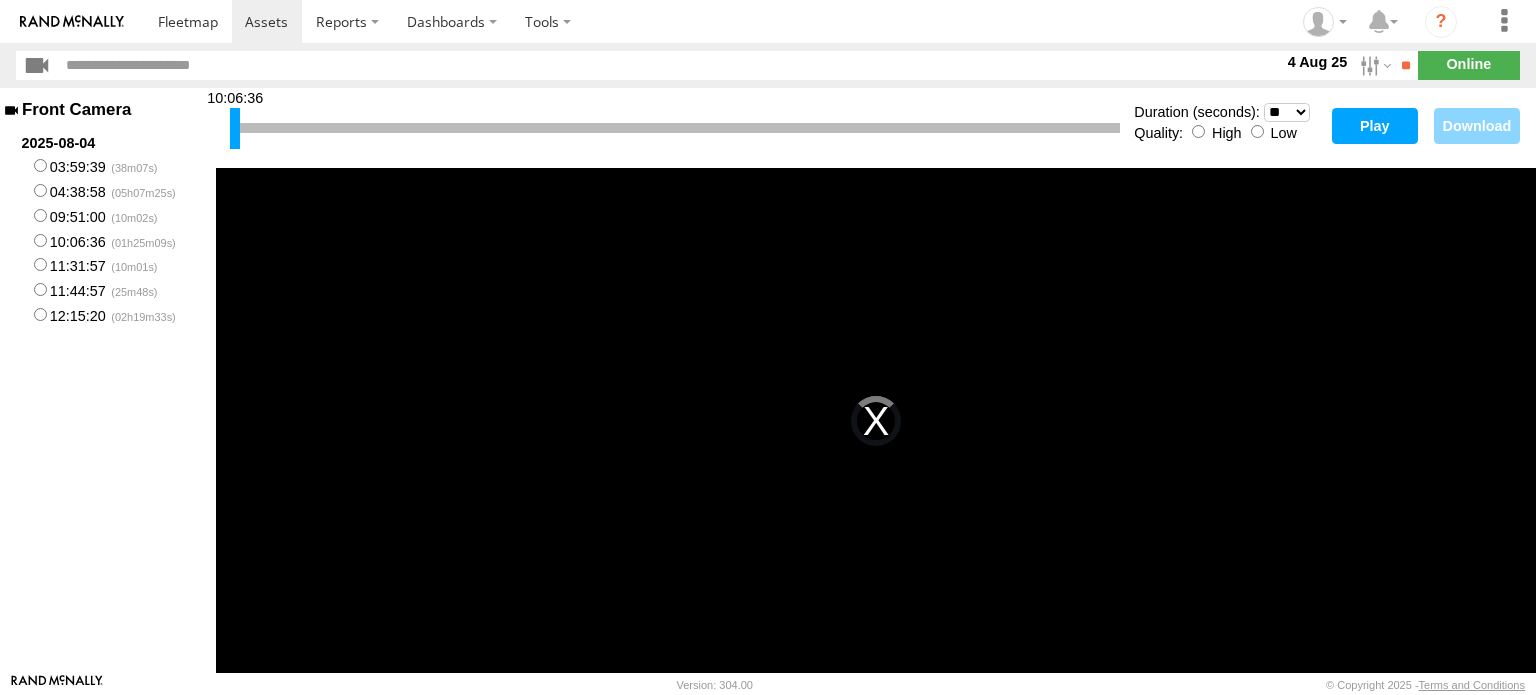 click on "11:31:57" at bounding box center (108, 265) 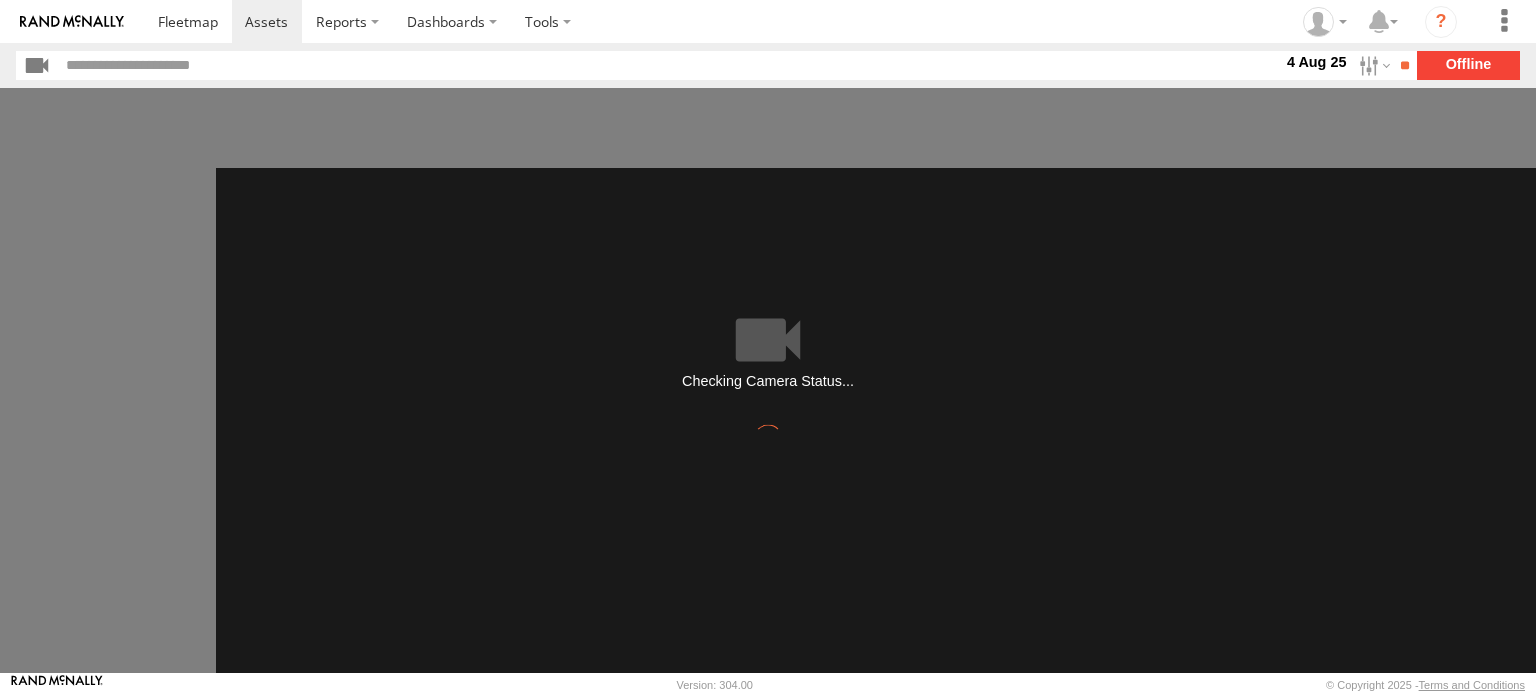 scroll, scrollTop: 0, scrollLeft: 0, axis: both 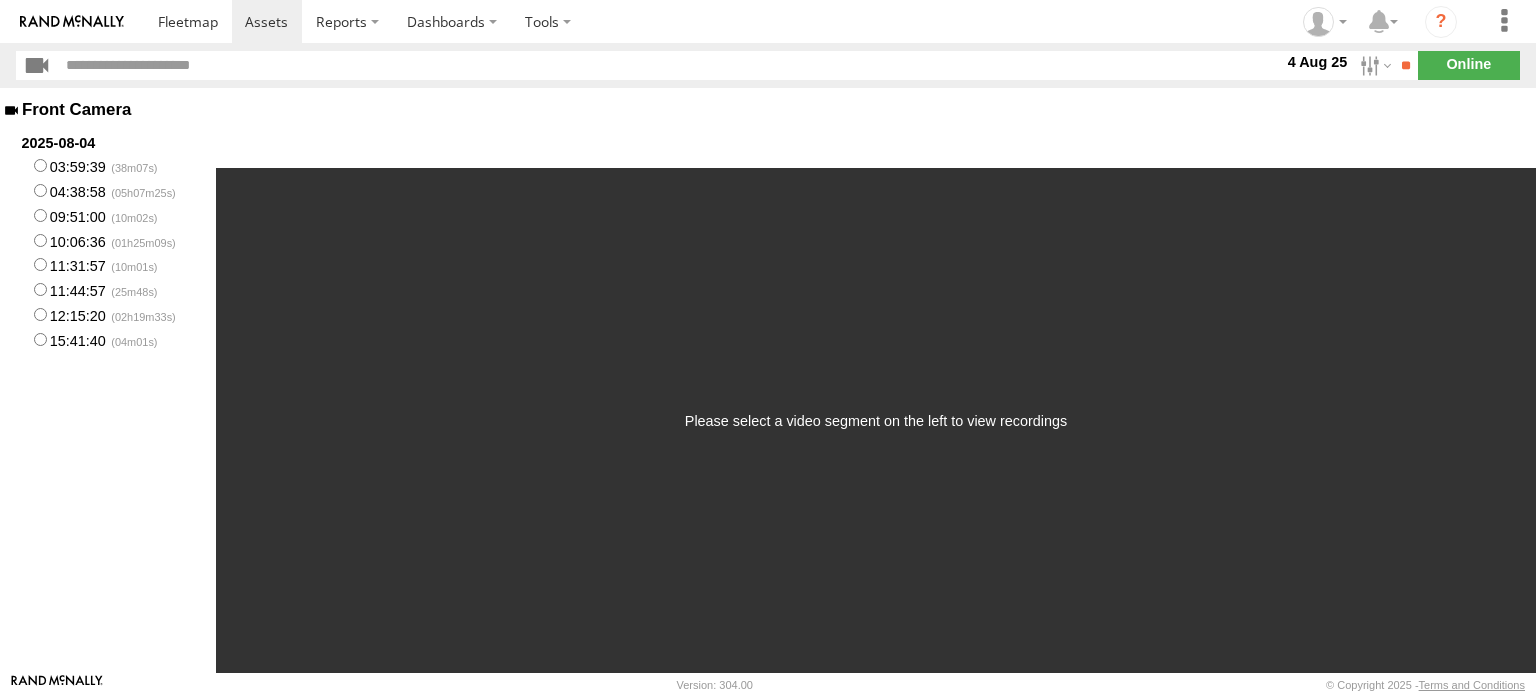 drag, startPoint x: 86, startPoint y: 246, endPoint x: 78, endPoint y: 238, distance: 11.313708 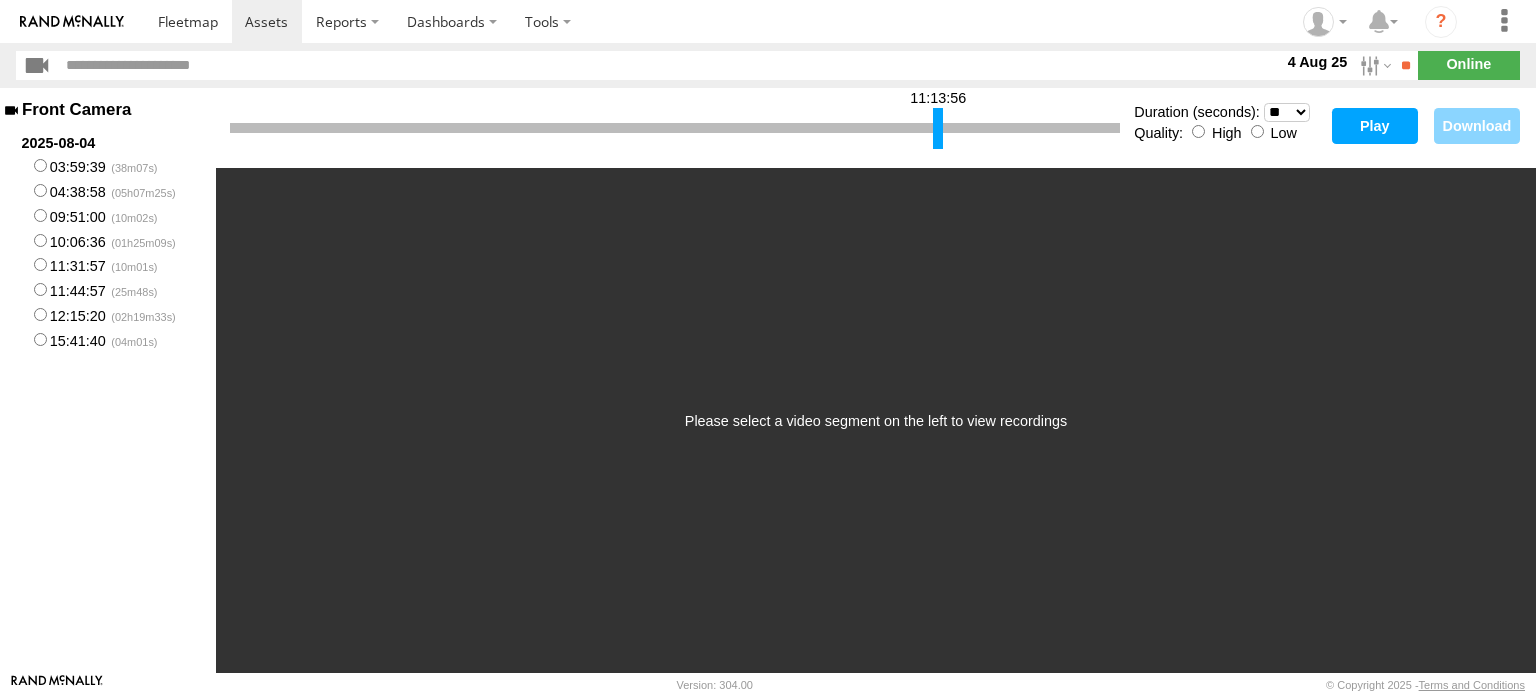drag, startPoint x: 234, startPoint y: 131, endPoint x: 948, endPoint y: 157, distance: 714.4732 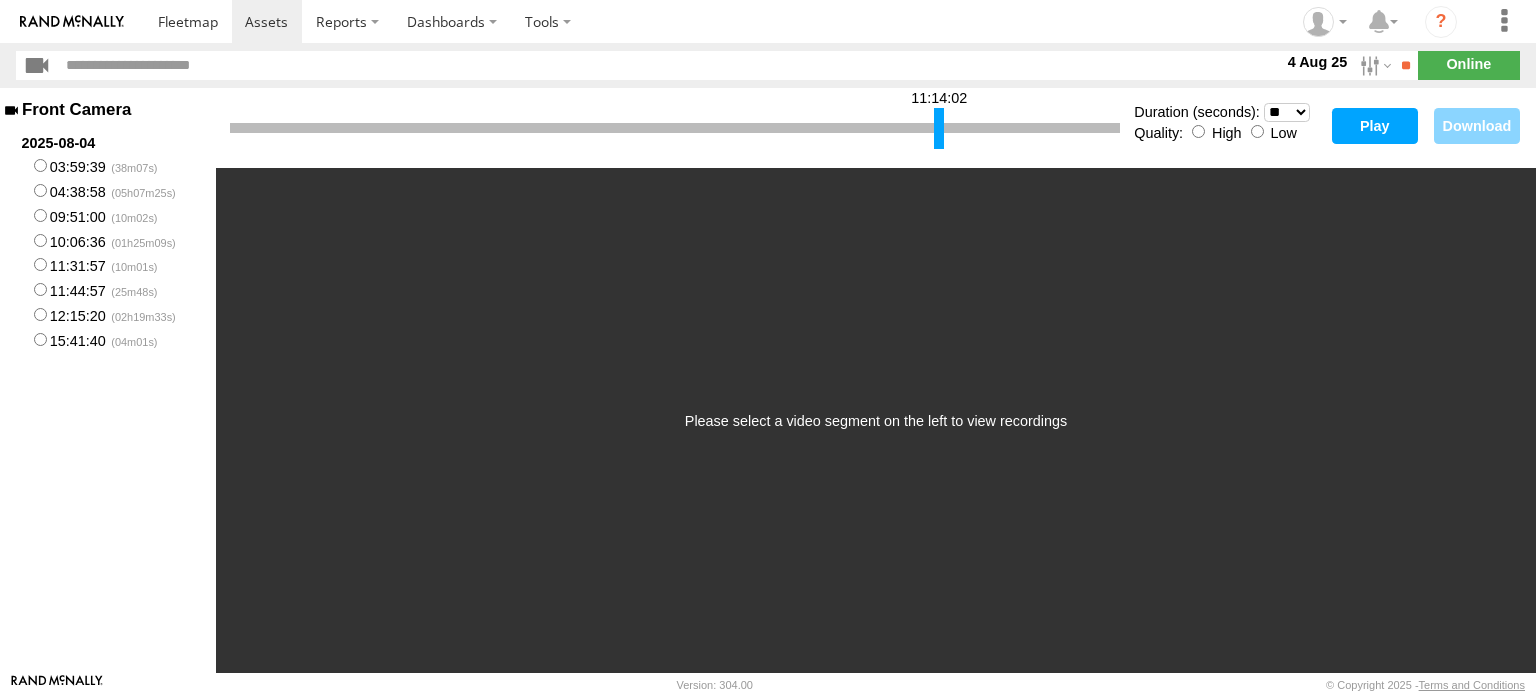 click on "*
**
**
**
**
**
**
***
***
***
***" at bounding box center [1287, 112] 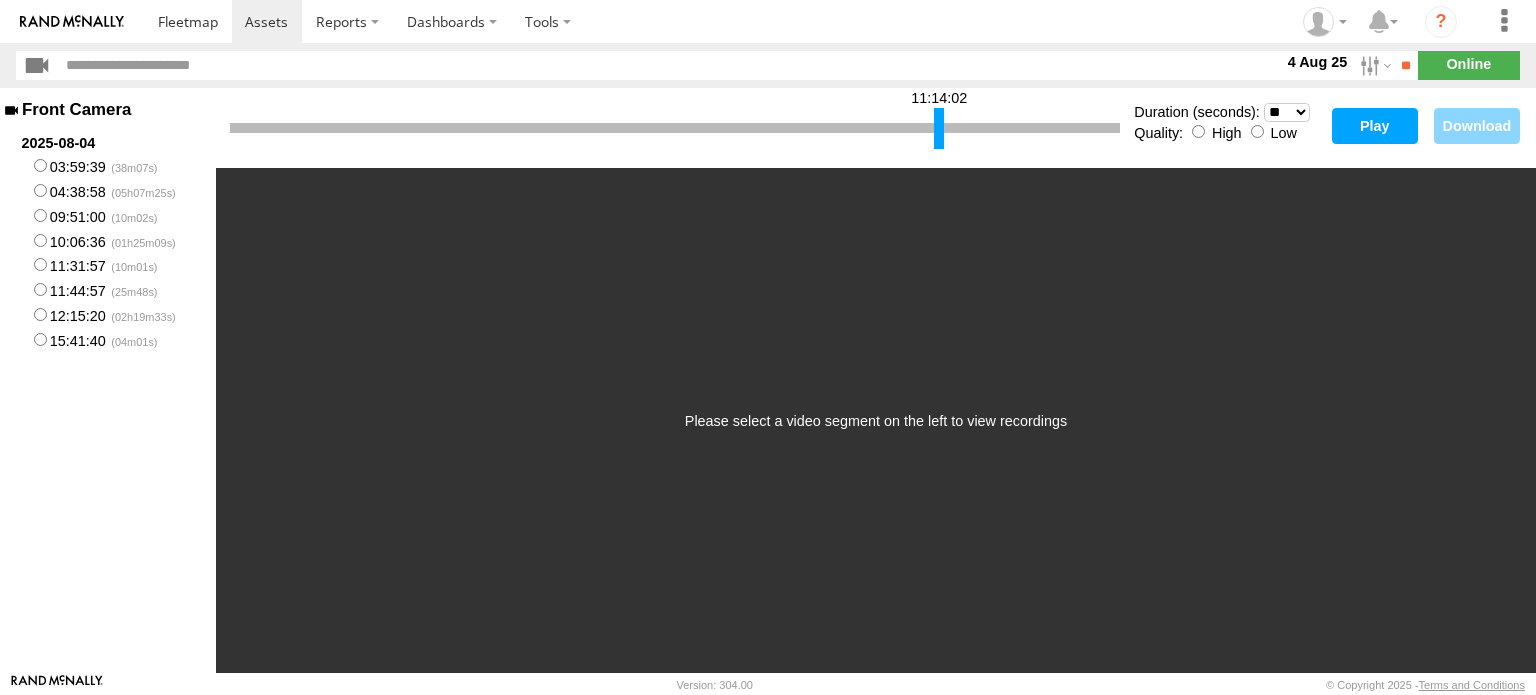select on "**" 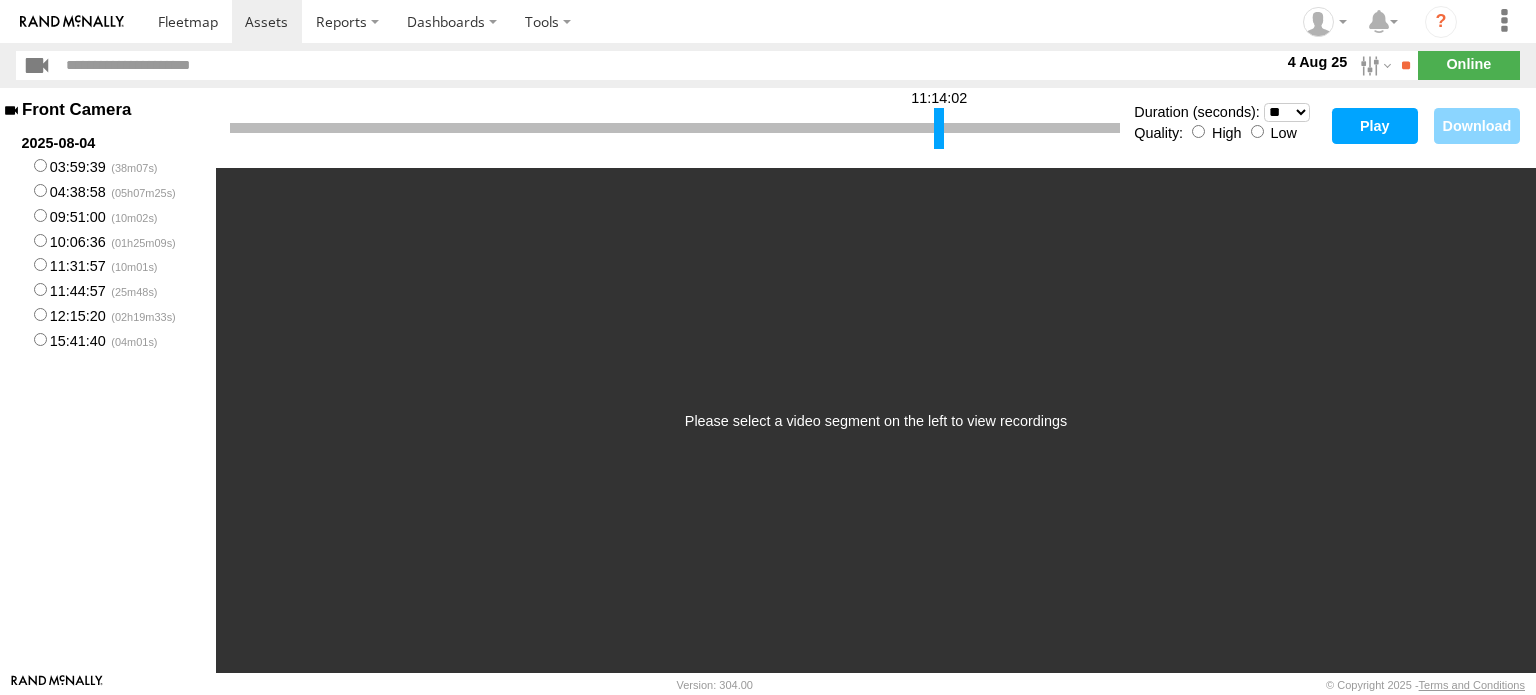 click on "Play" at bounding box center [1375, 126] 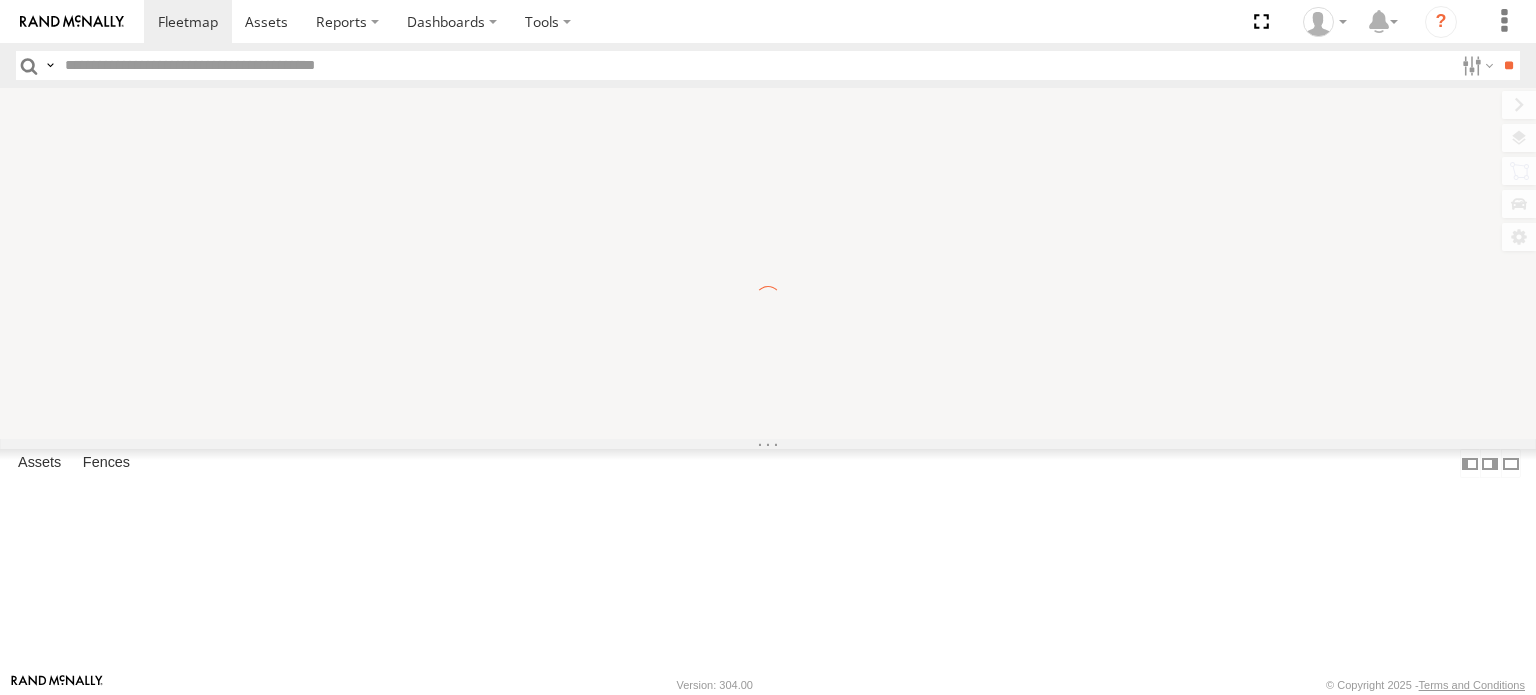 scroll, scrollTop: 0, scrollLeft: 0, axis: both 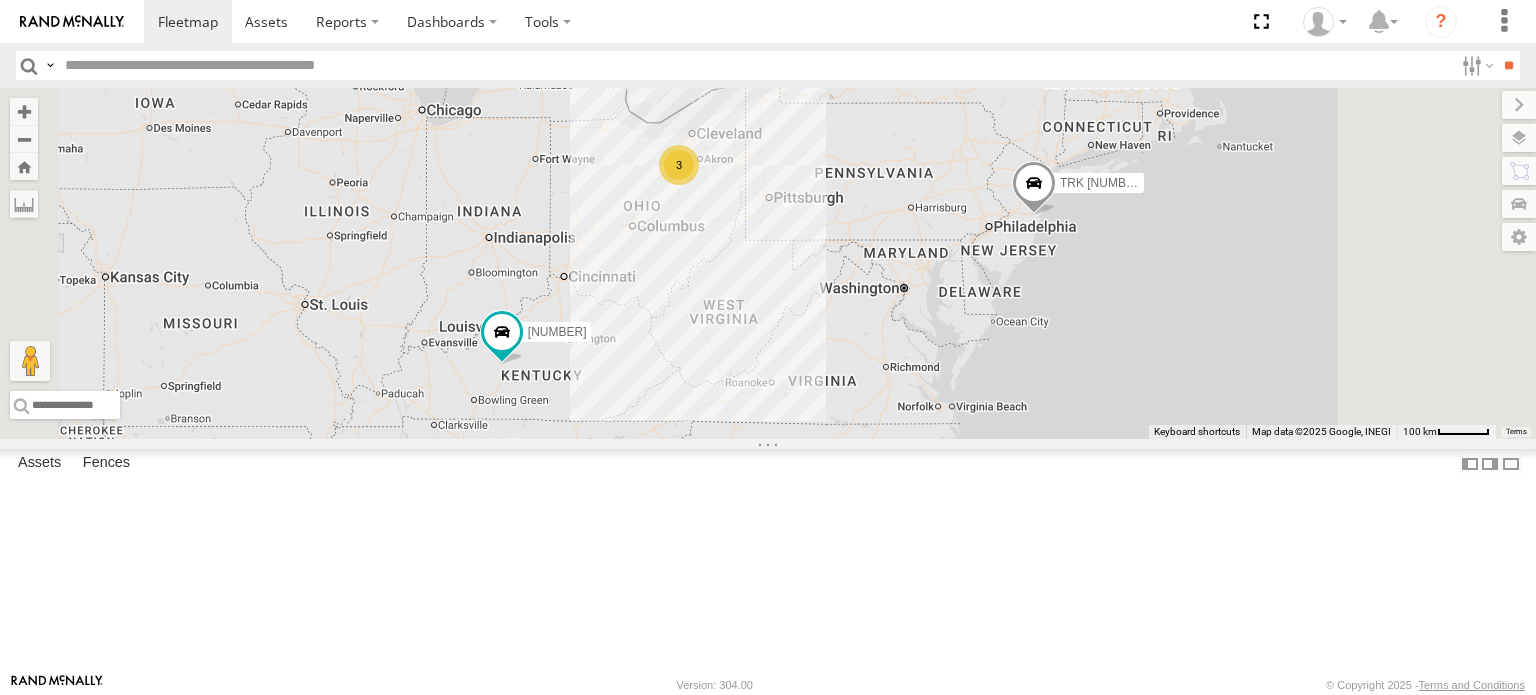 click at bounding box center [0, 0] 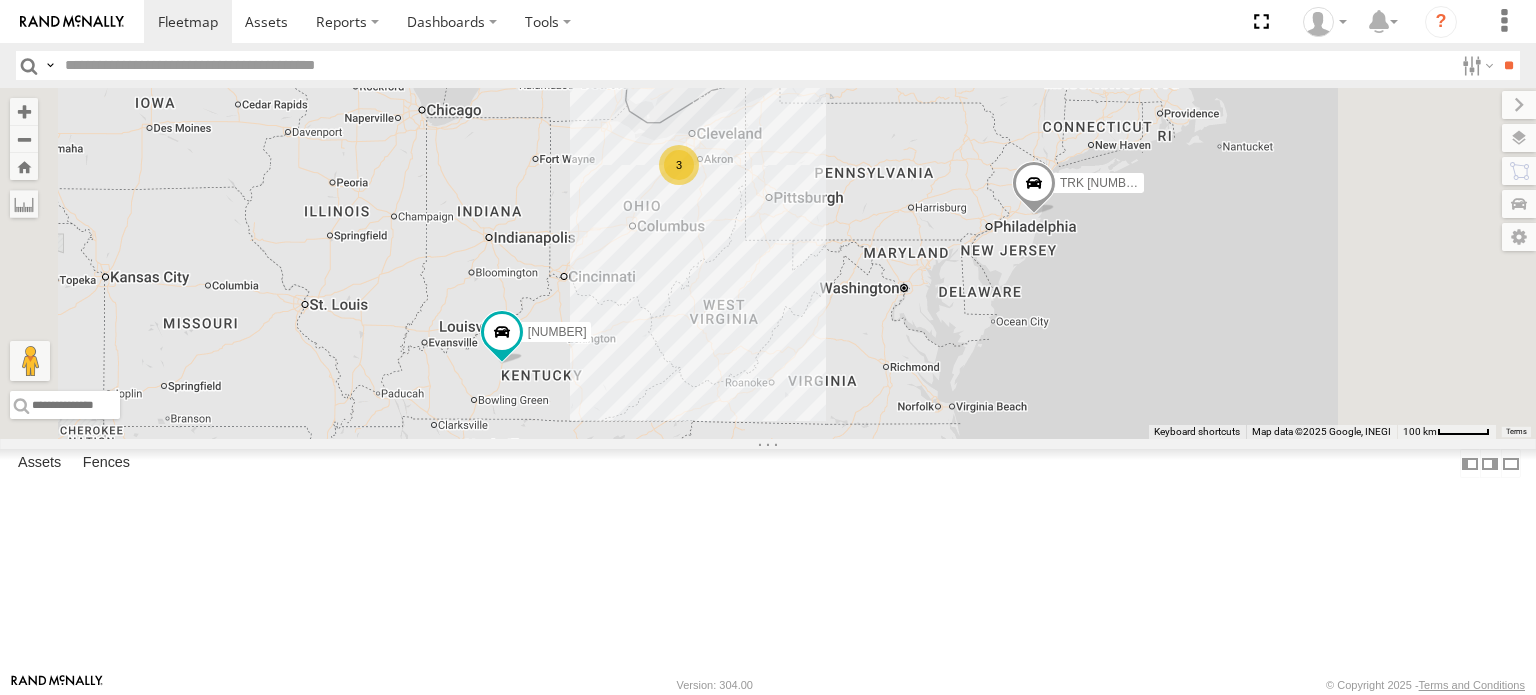 click at bounding box center (0, 0) 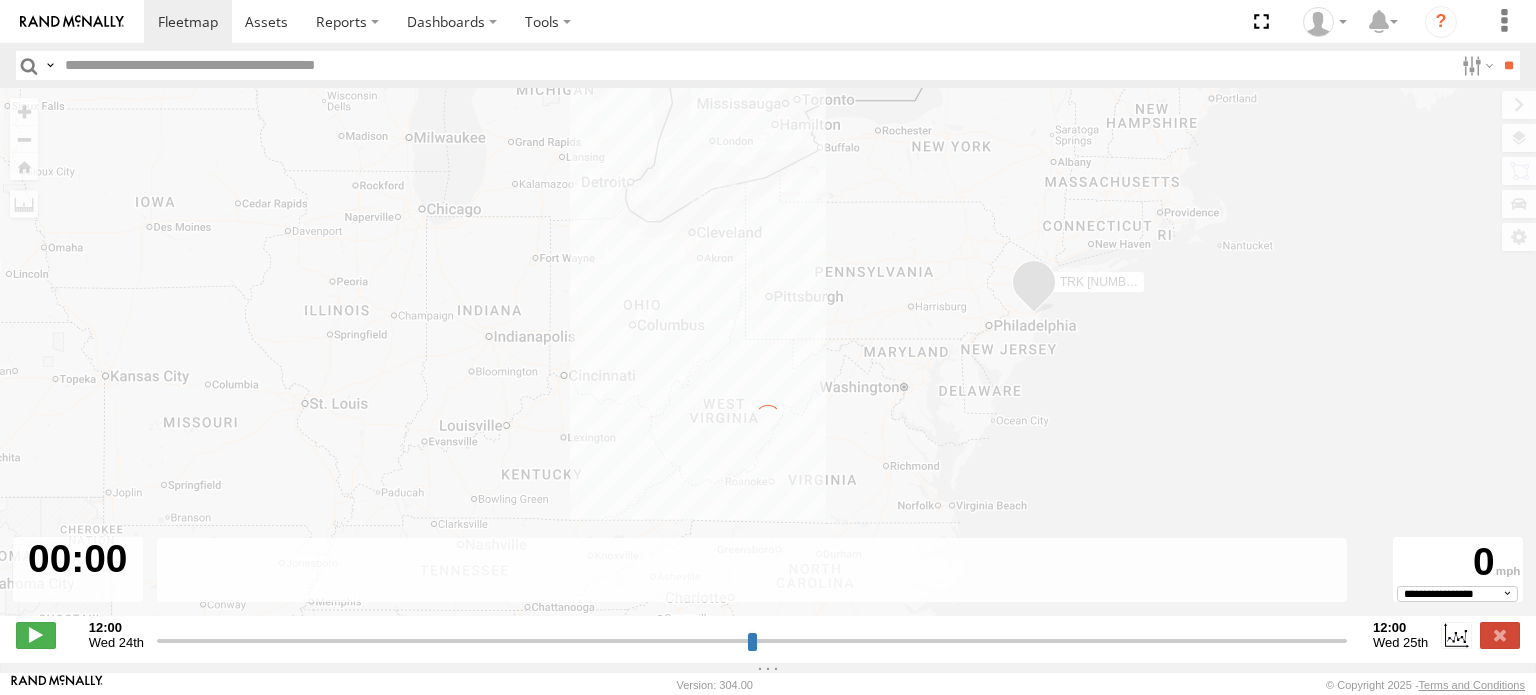 type on "**********" 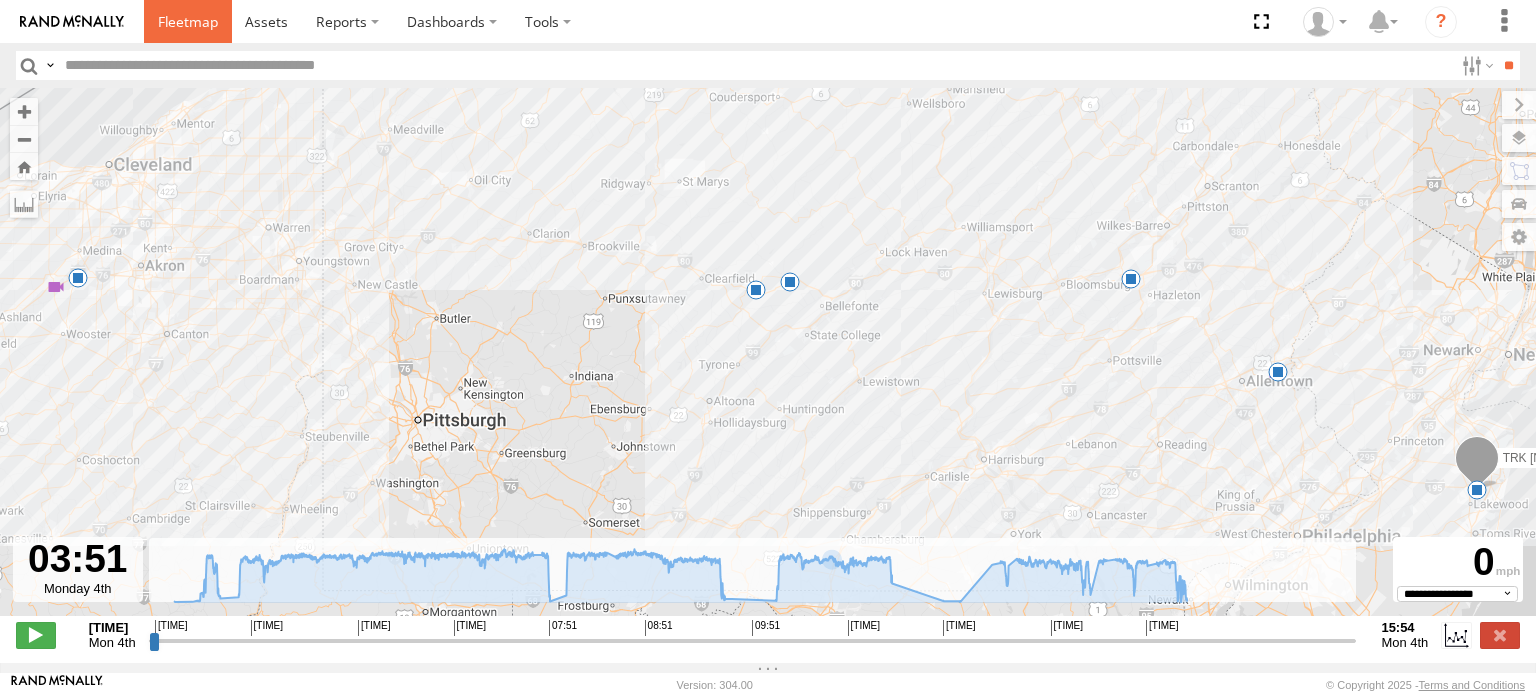 click at bounding box center [188, 21] 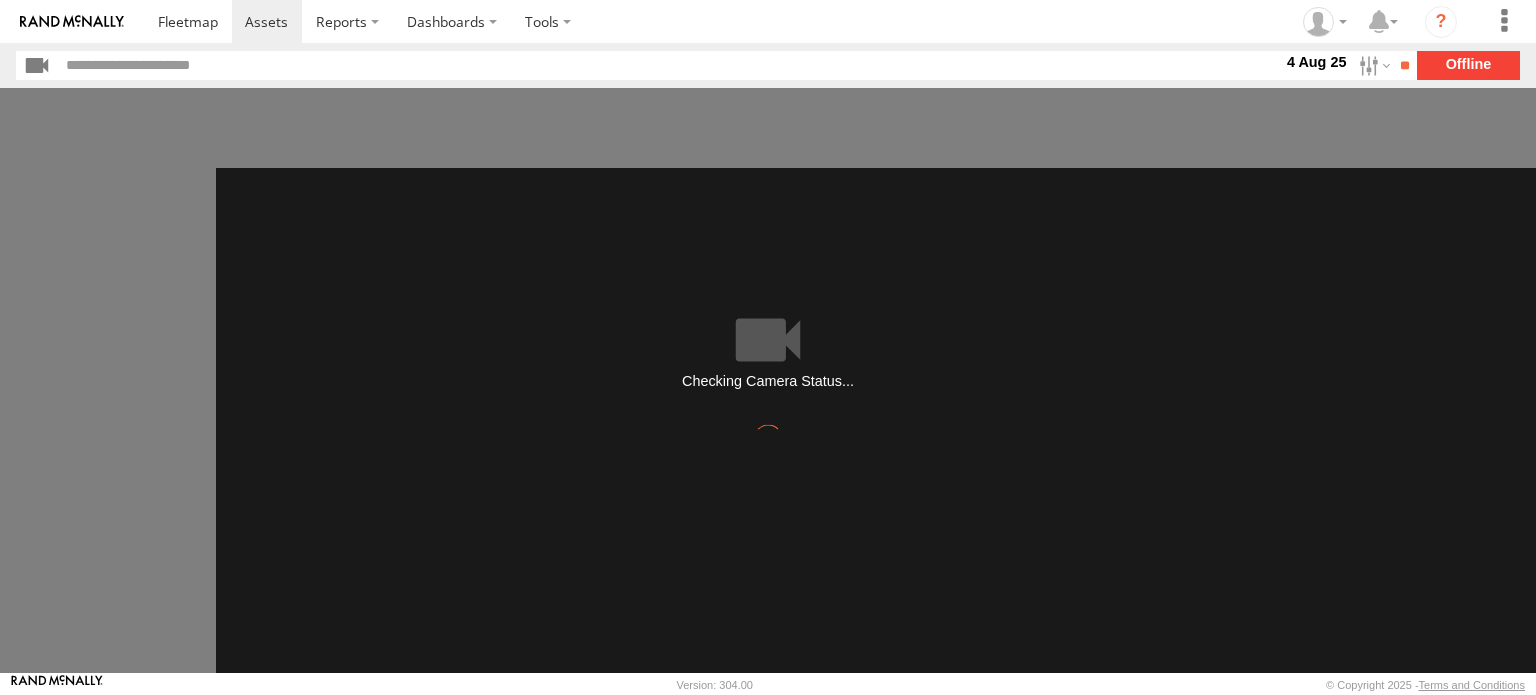scroll, scrollTop: 0, scrollLeft: 0, axis: both 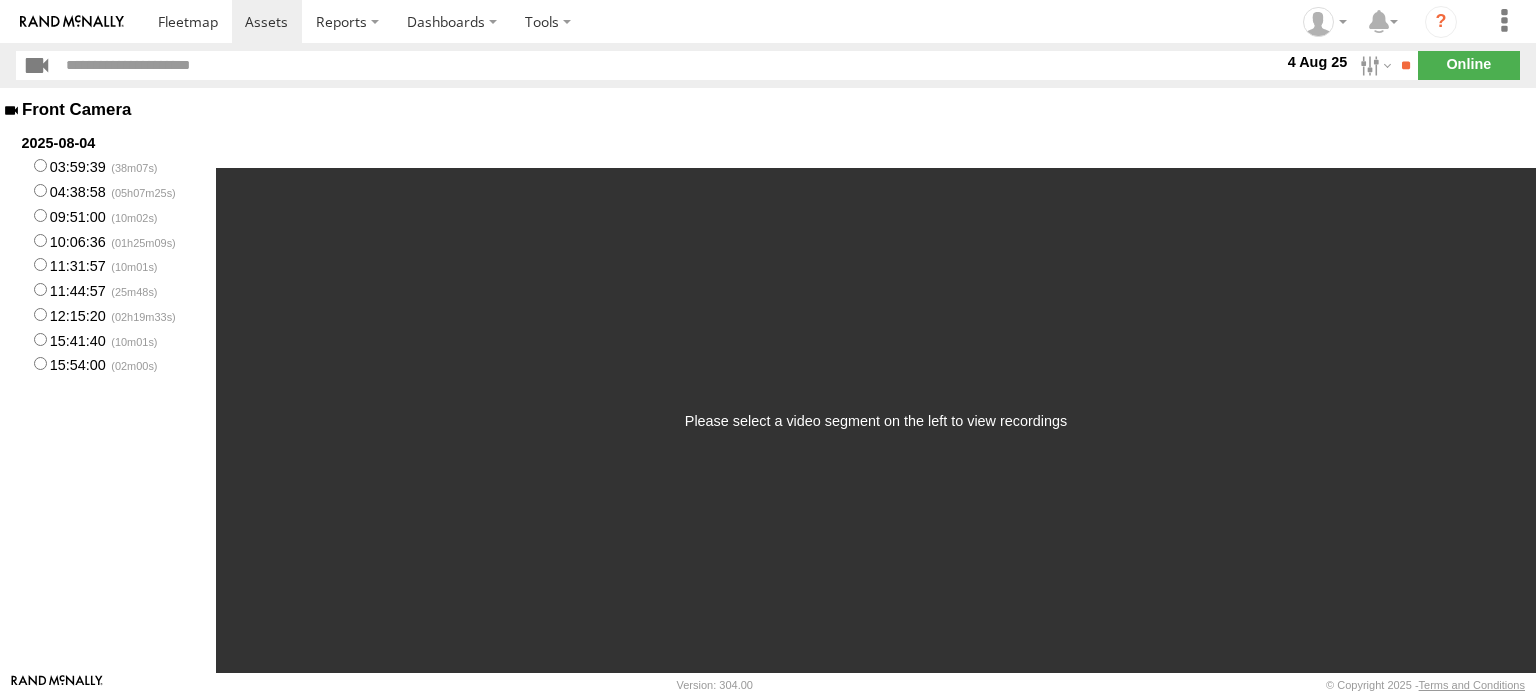 click on "10:06:36" at bounding box center (108, 240) 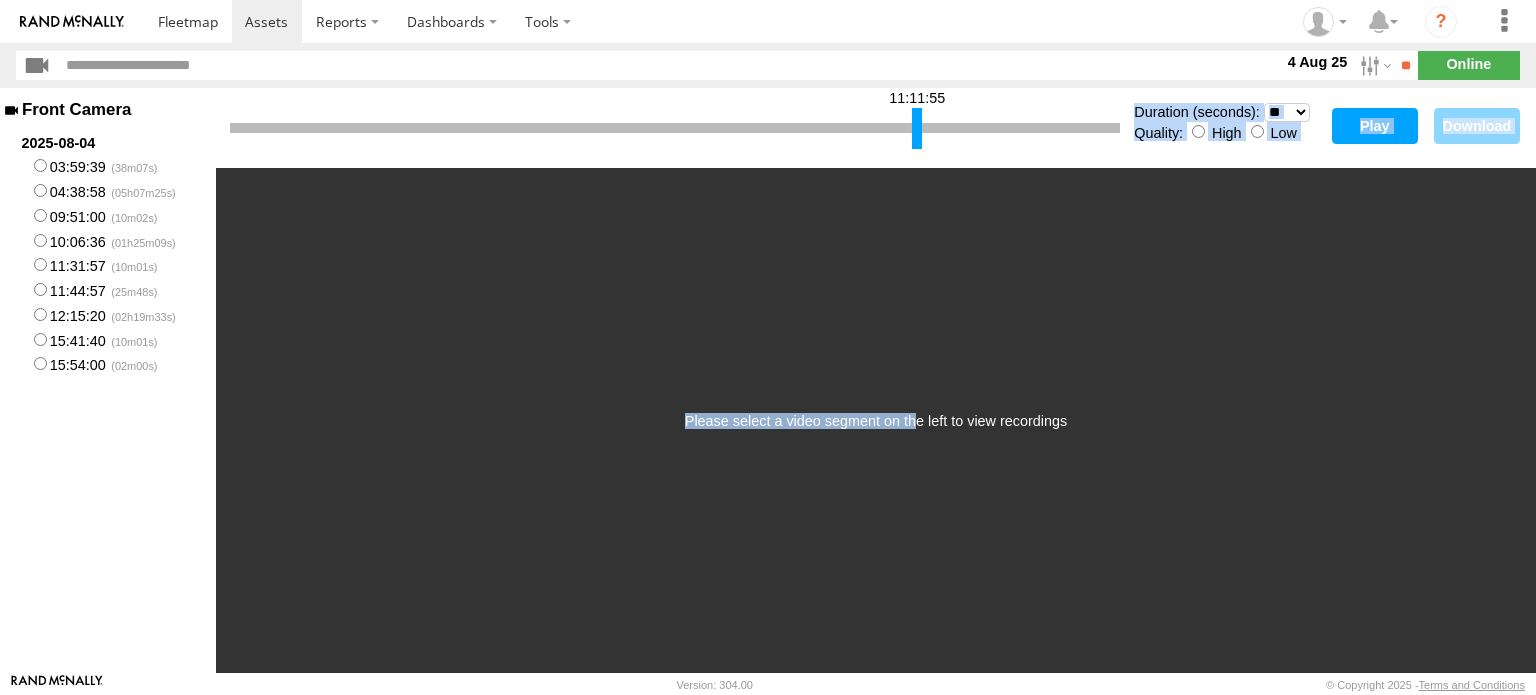 drag, startPoint x: 236, startPoint y: 123, endPoint x: 918, endPoint y: 249, distance: 693.5416 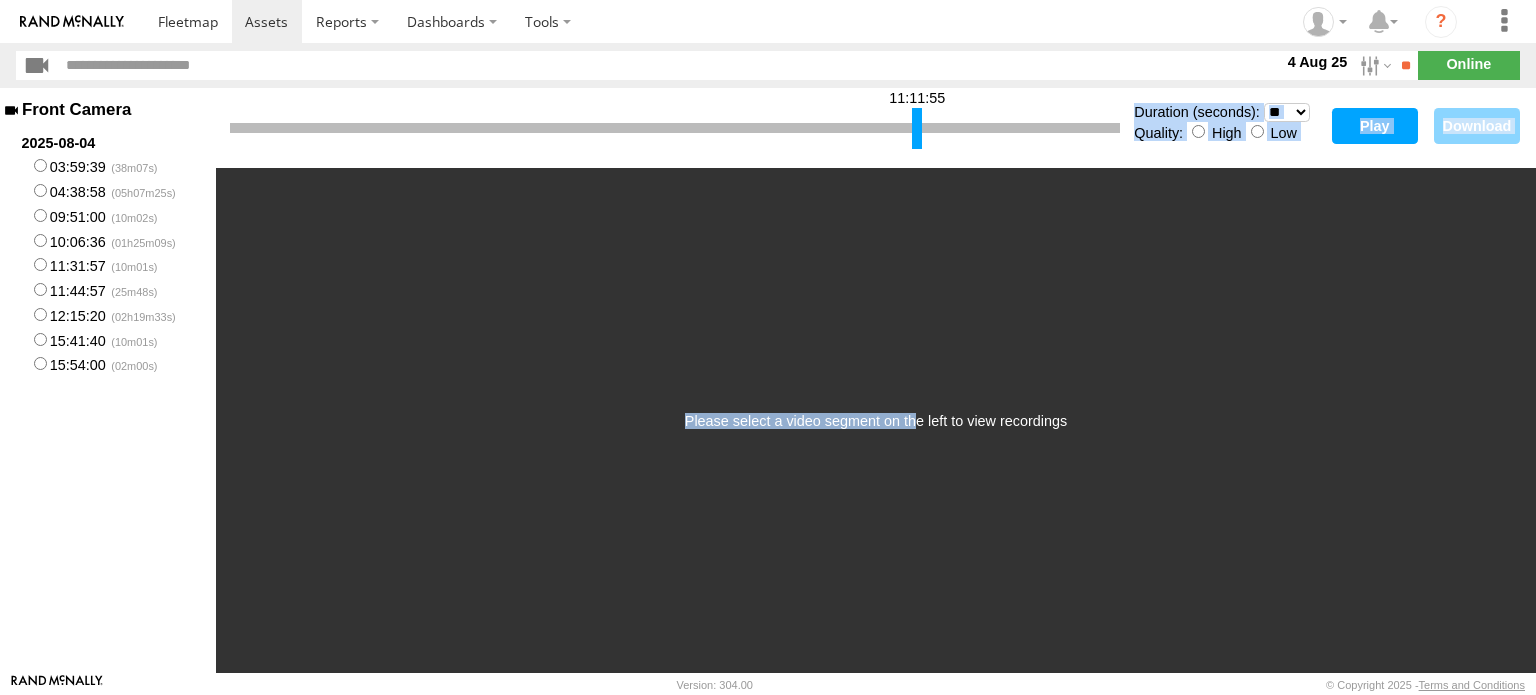 click on "*
**
**
**
**
**
**
***
***
***
***" at bounding box center [1287, 112] 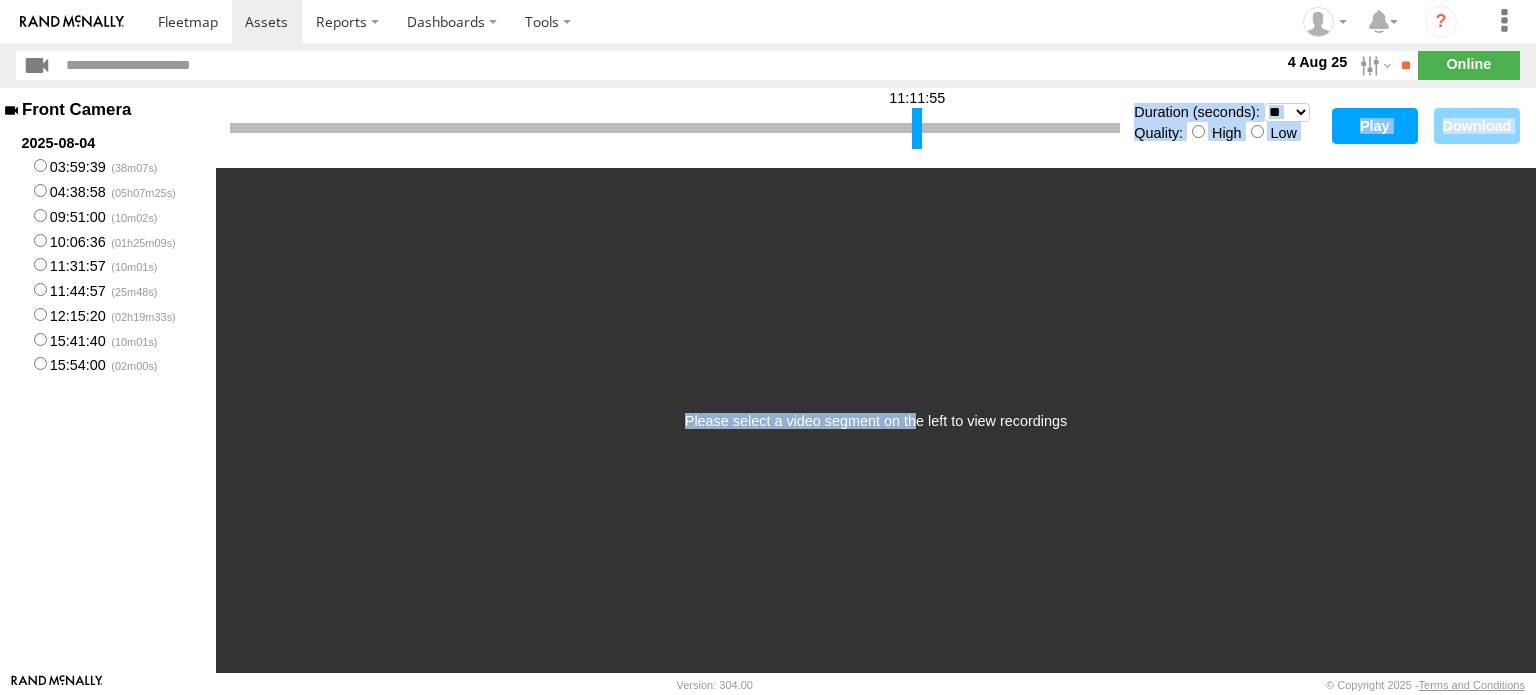 click on "*
**
**
**
**
**
**
***
***
***
***" at bounding box center (1287, 112) 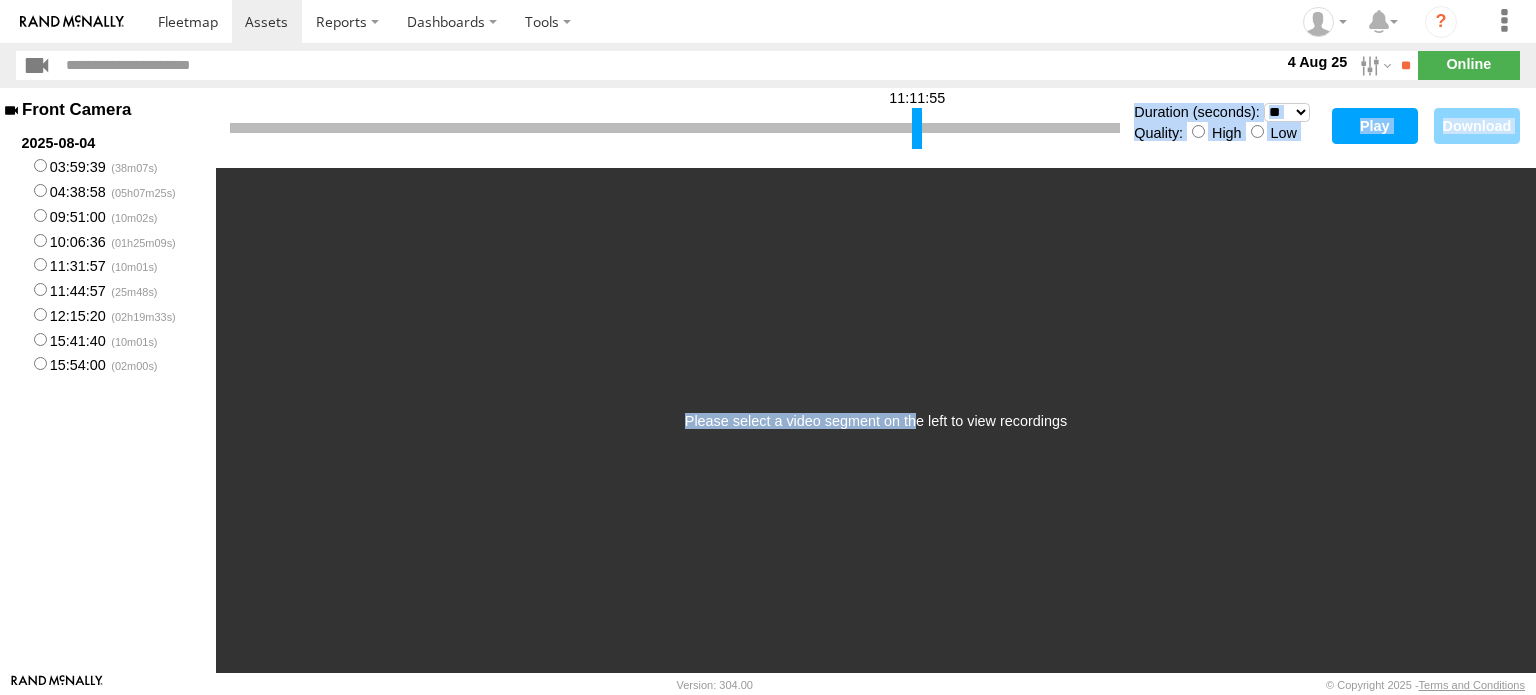 click on "Play" at bounding box center (1375, 126) 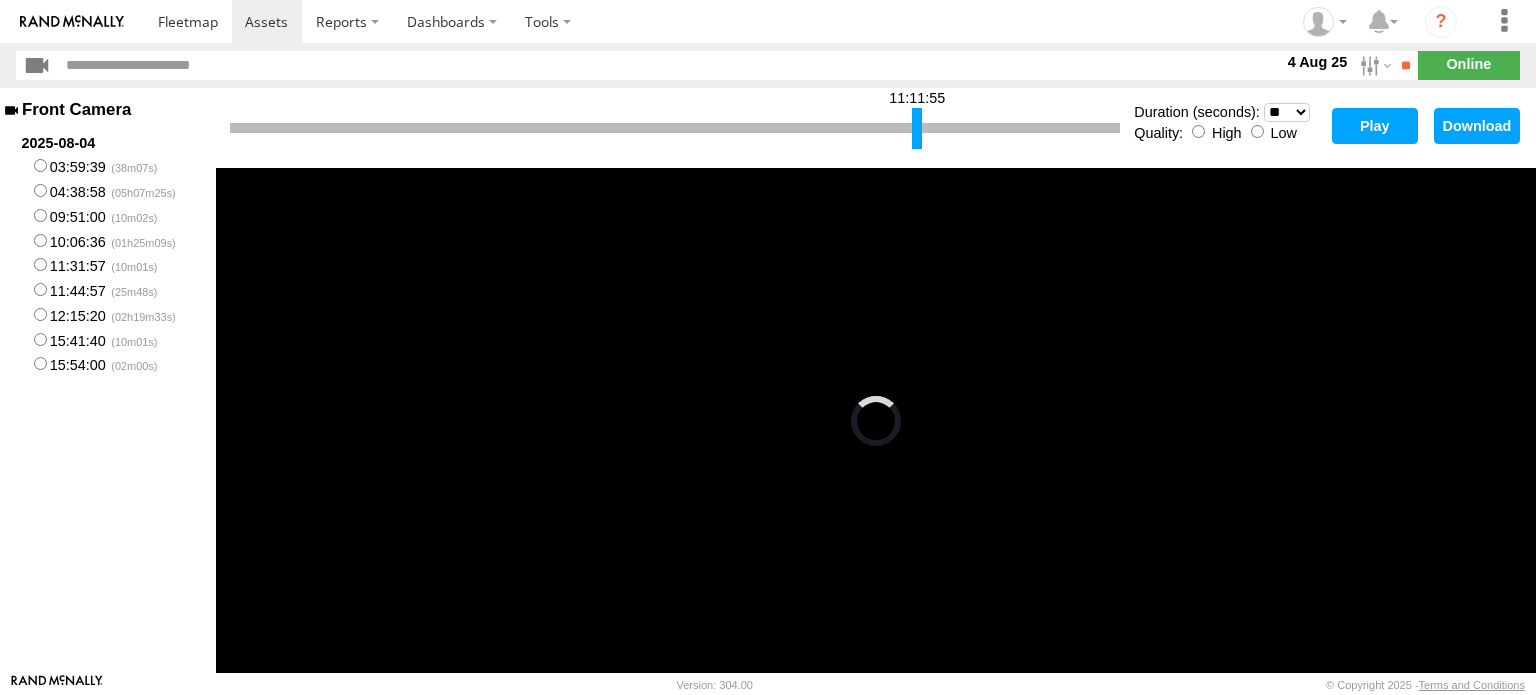 click on "11:11:55
Duration (seconds):
*
**
**
**
**
**
**
***
***
***
***
Quality:
High
Low
Play
Download" at bounding box center [876, 128] 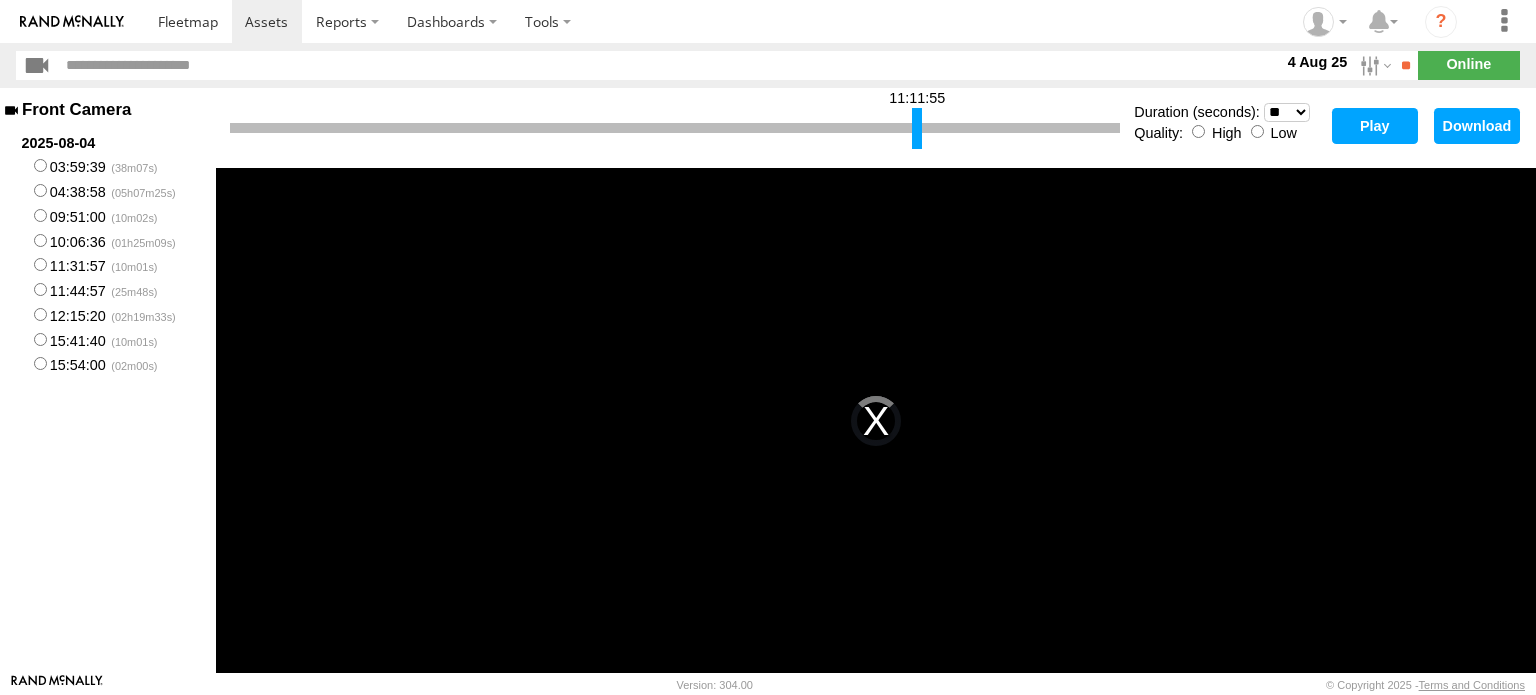 click on "Download" at bounding box center [1477, 126] 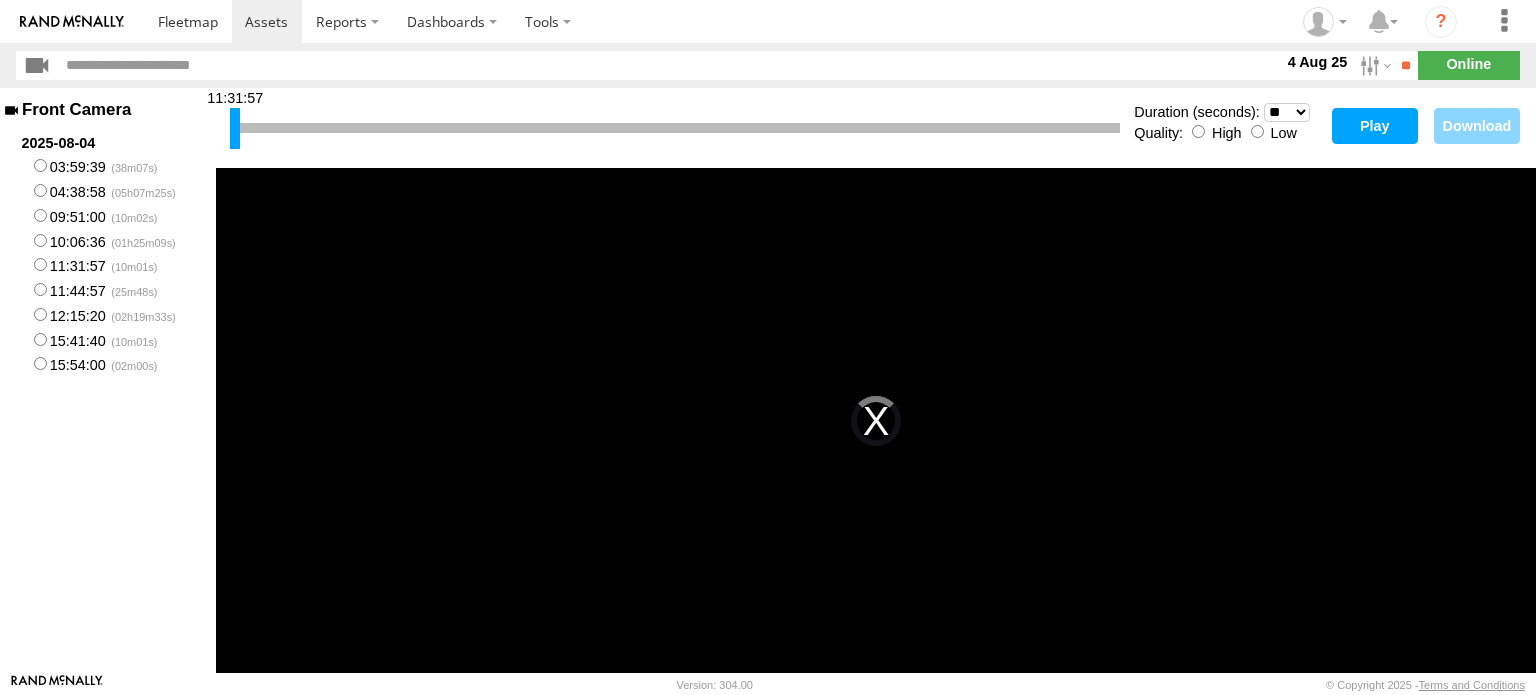 click on "10:06:36" at bounding box center [108, 240] 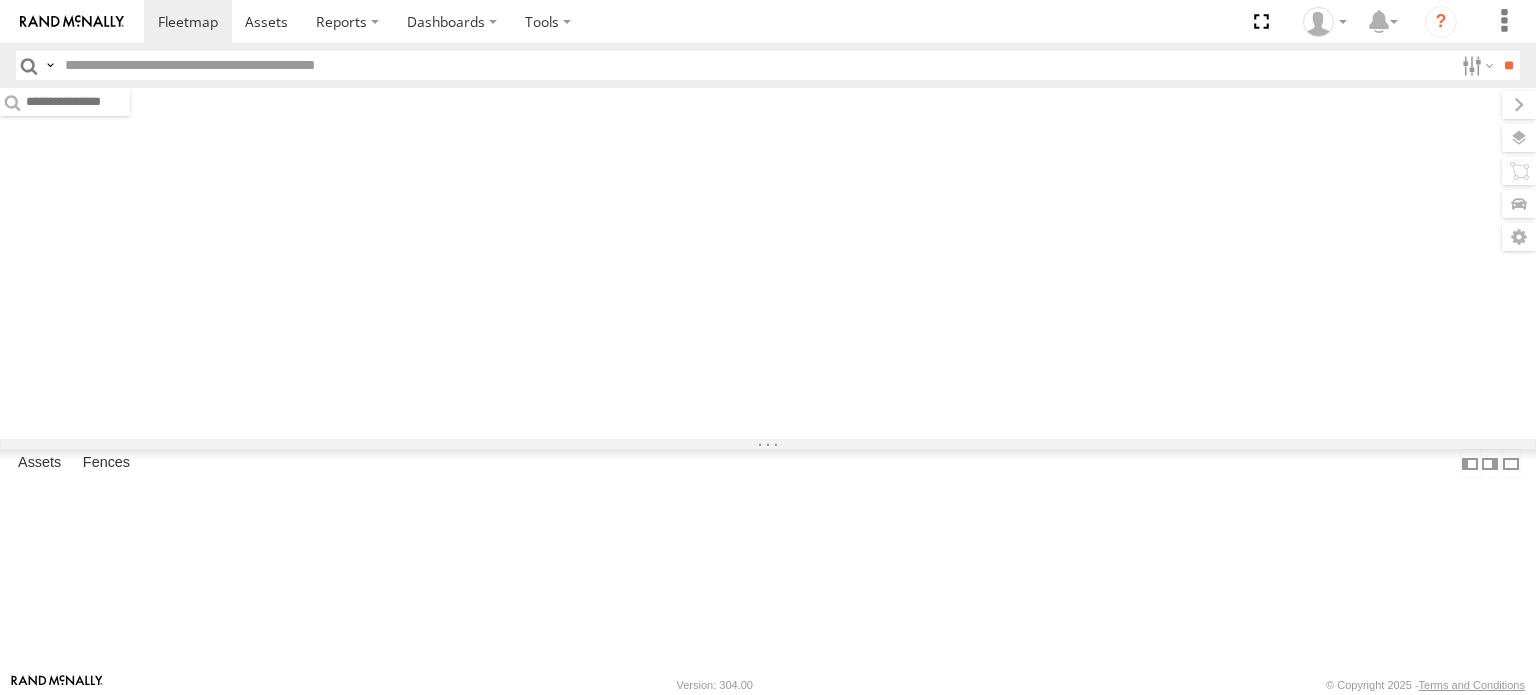 scroll, scrollTop: 0, scrollLeft: 0, axis: both 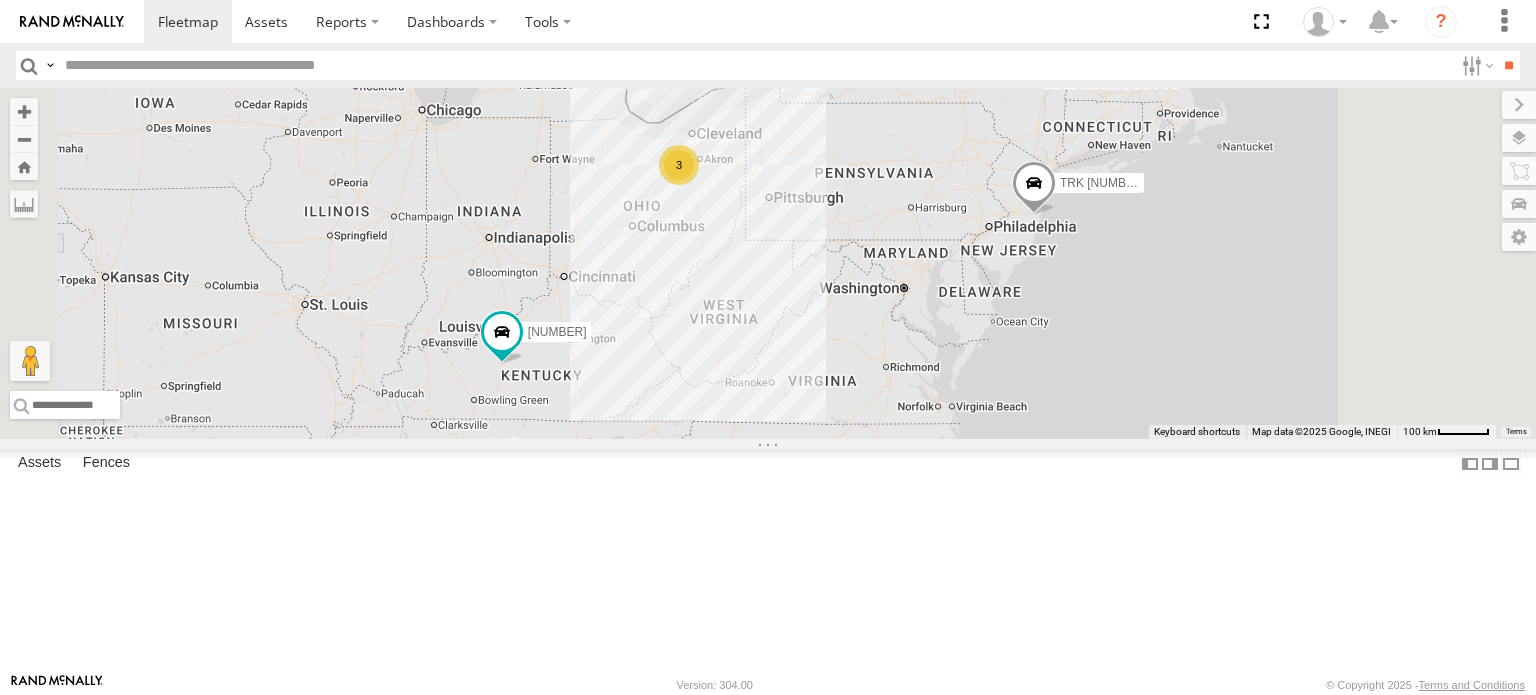 click at bounding box center (0, 0) 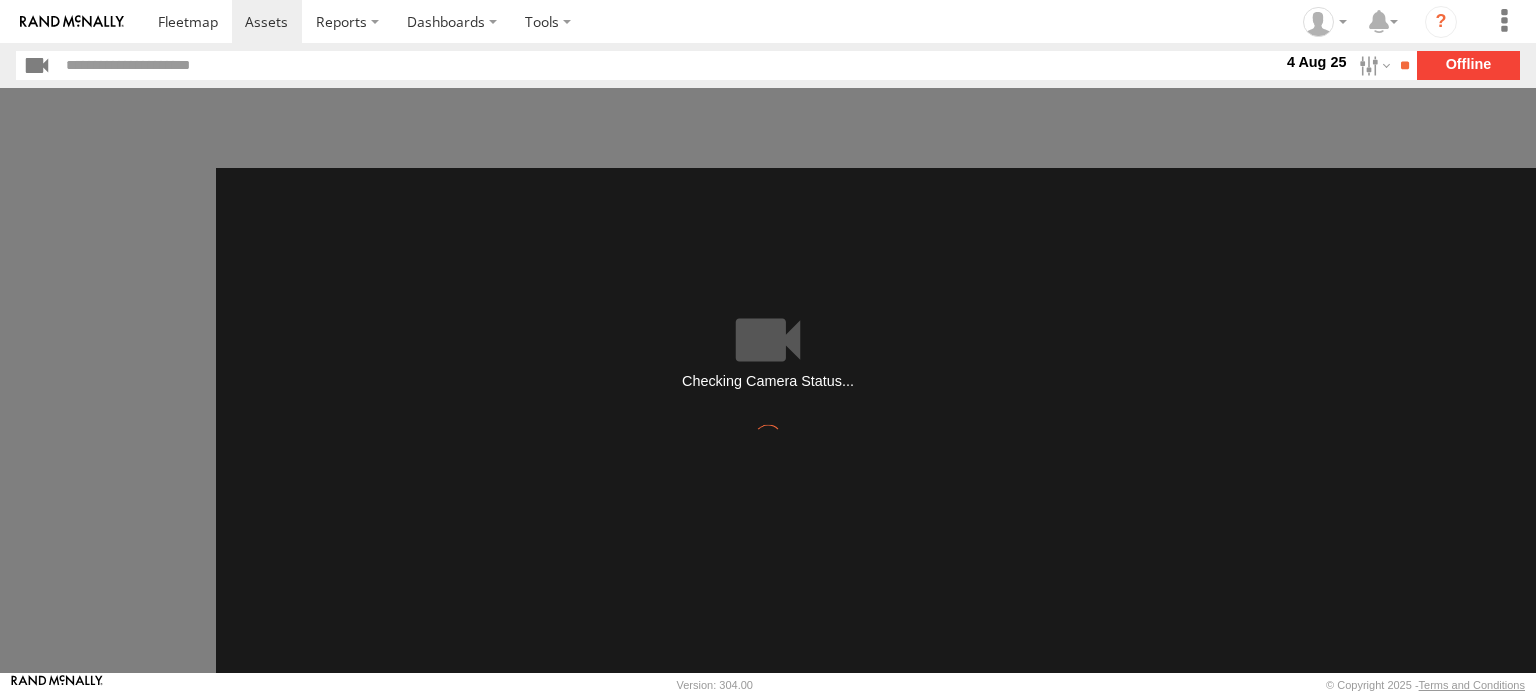 scroll, scrollTop: 0, scrollLeft: 0, axis: both 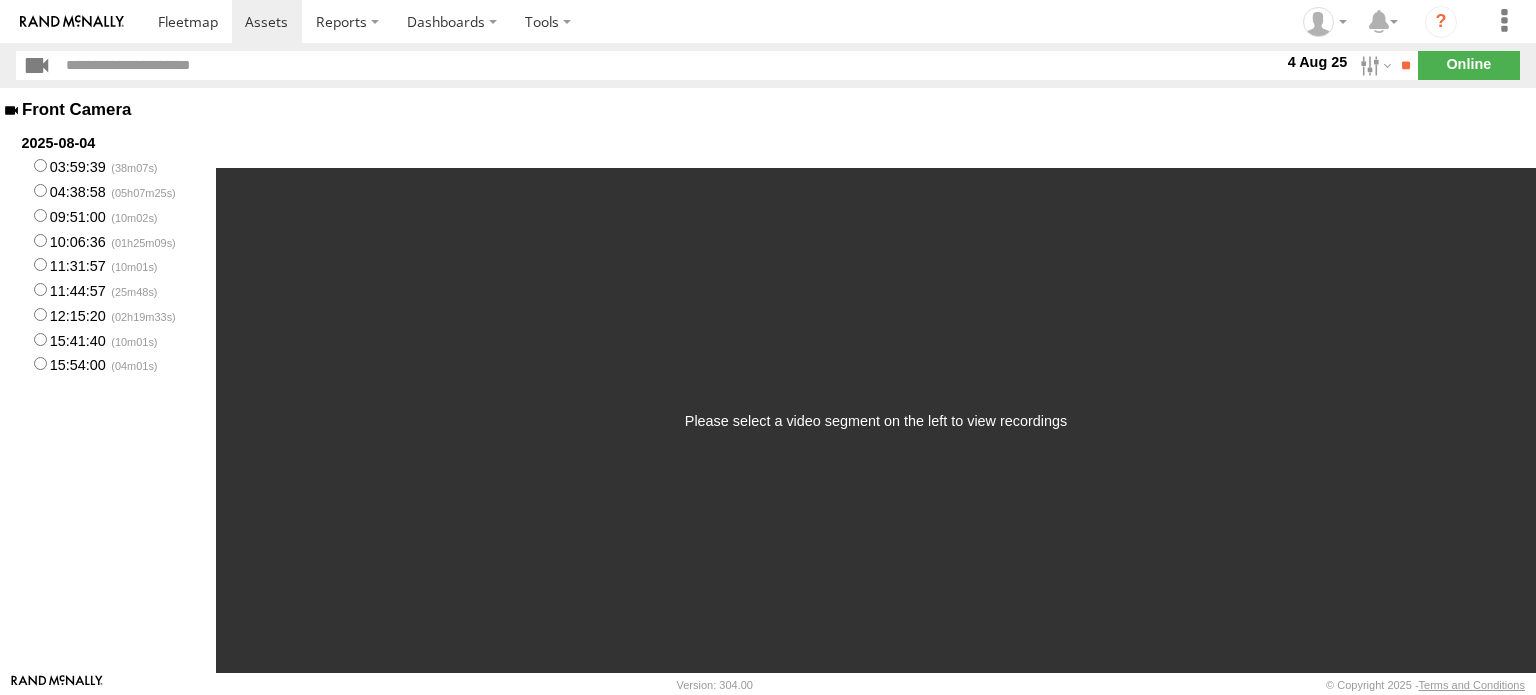 click on "10:06:36" at bounding box center (108, 240) 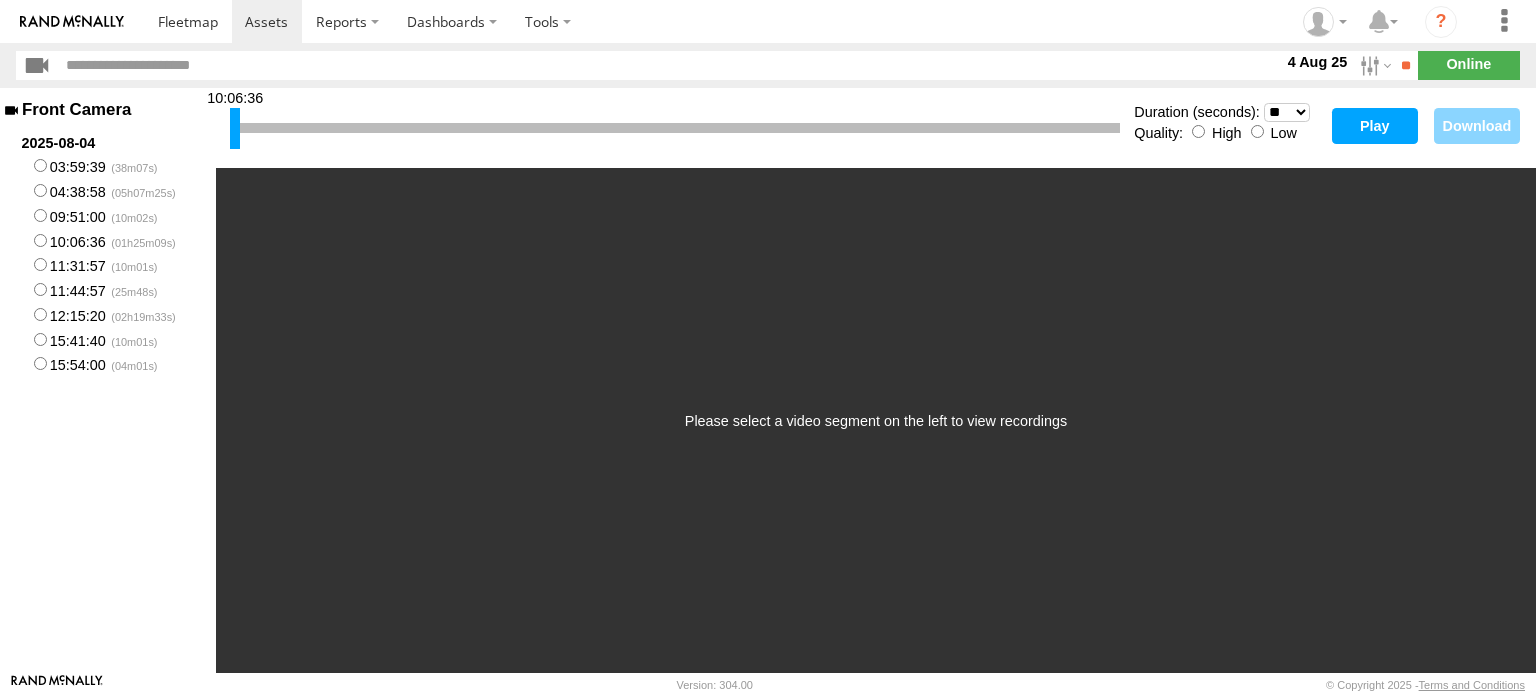 click on "Duration (seconds):
*
**
**
**
**
**
**
***
***
***
***" at bounding box center (1227, 112) 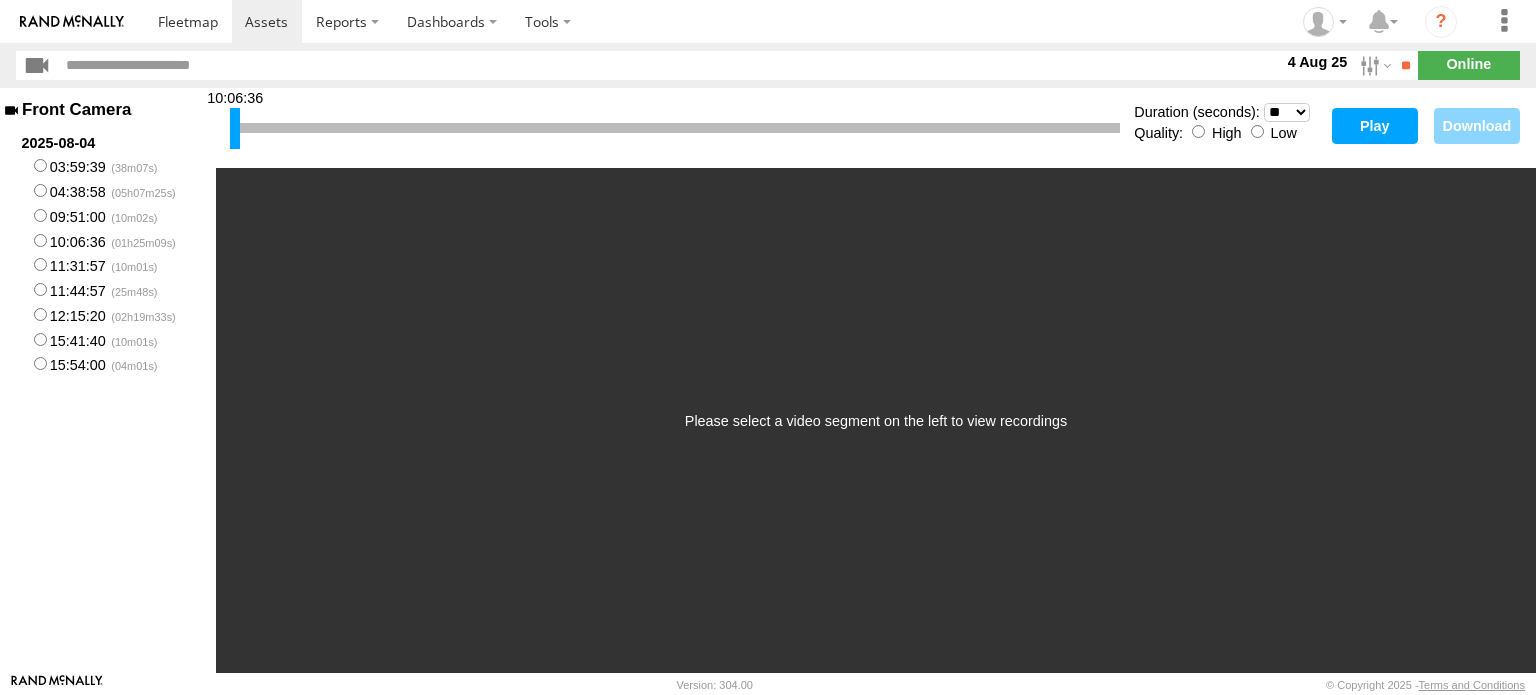 click on "*
**
**
**
**
**
**
***
***
***
***" at bounding box center [1287, 112] 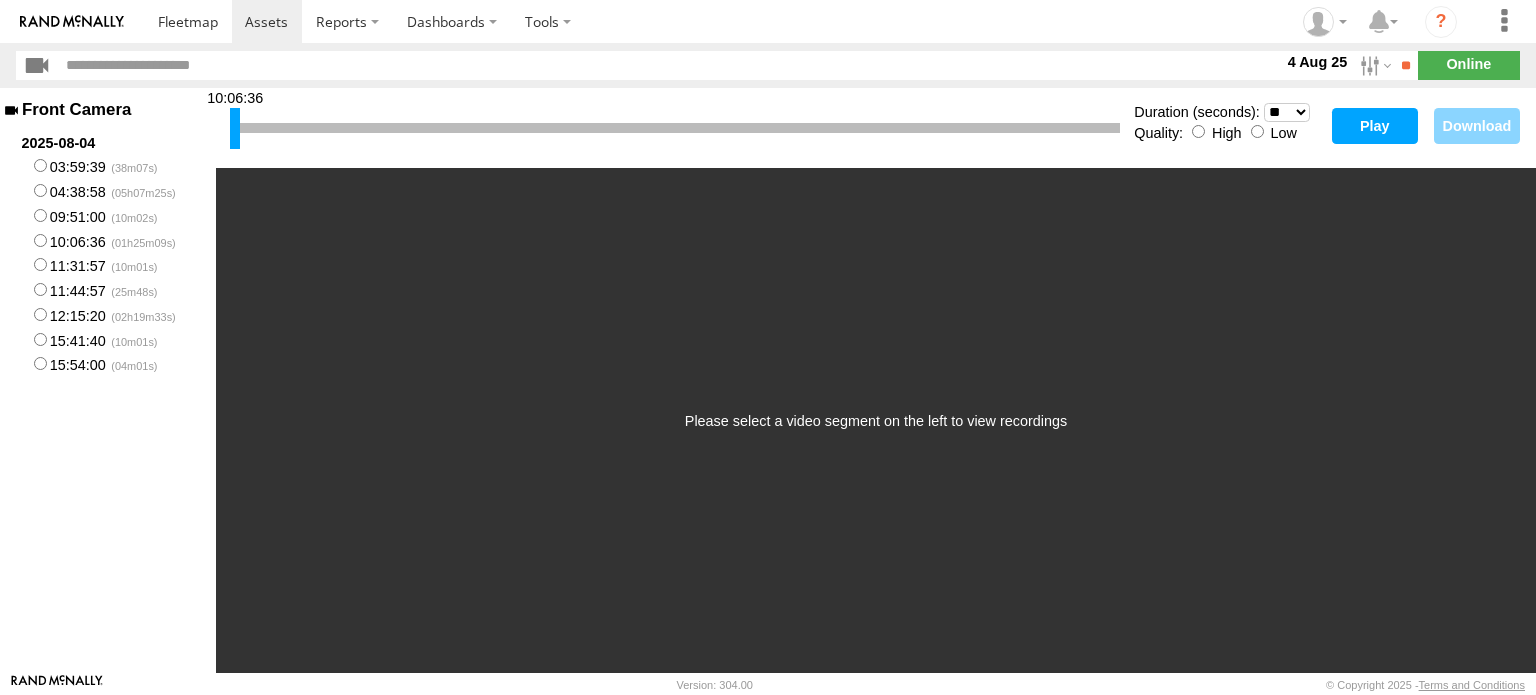 select on "**" 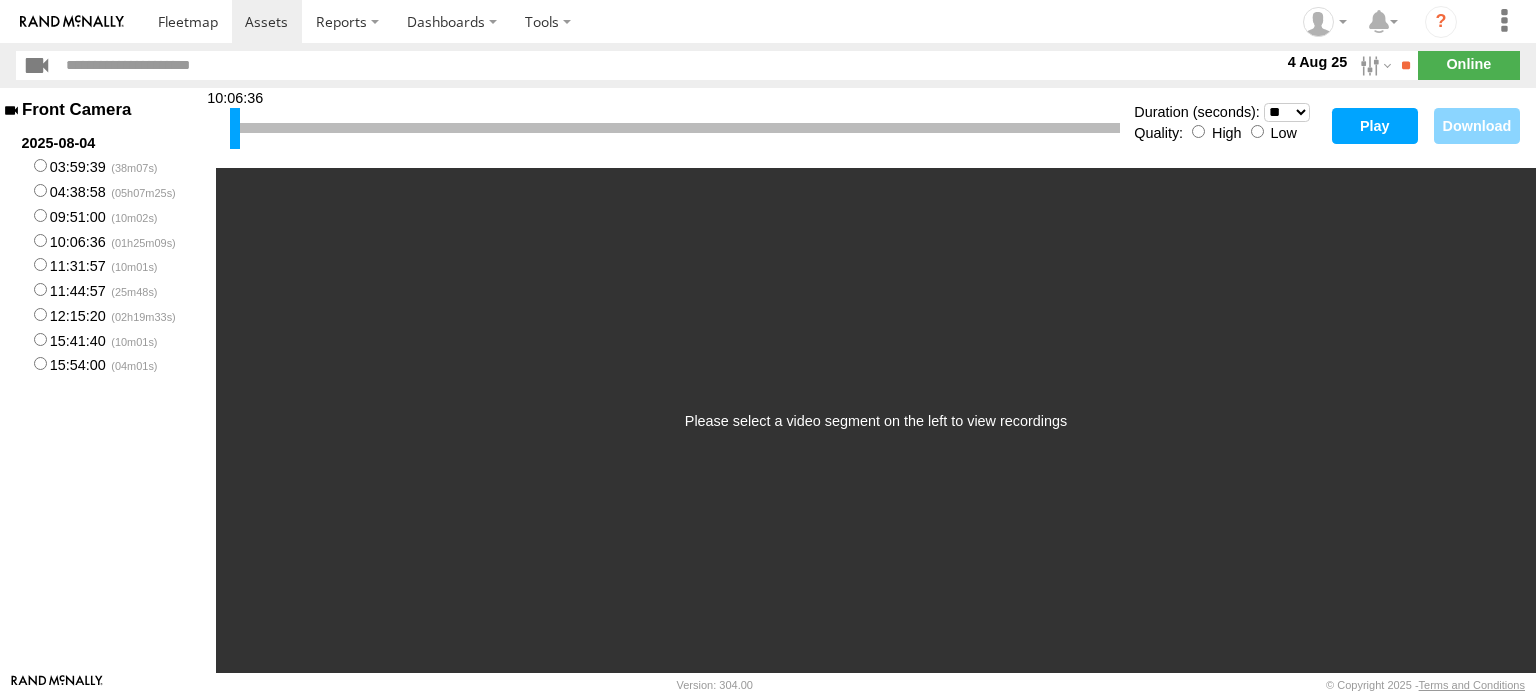 click on "Play" at bounding box center [1375, 126] 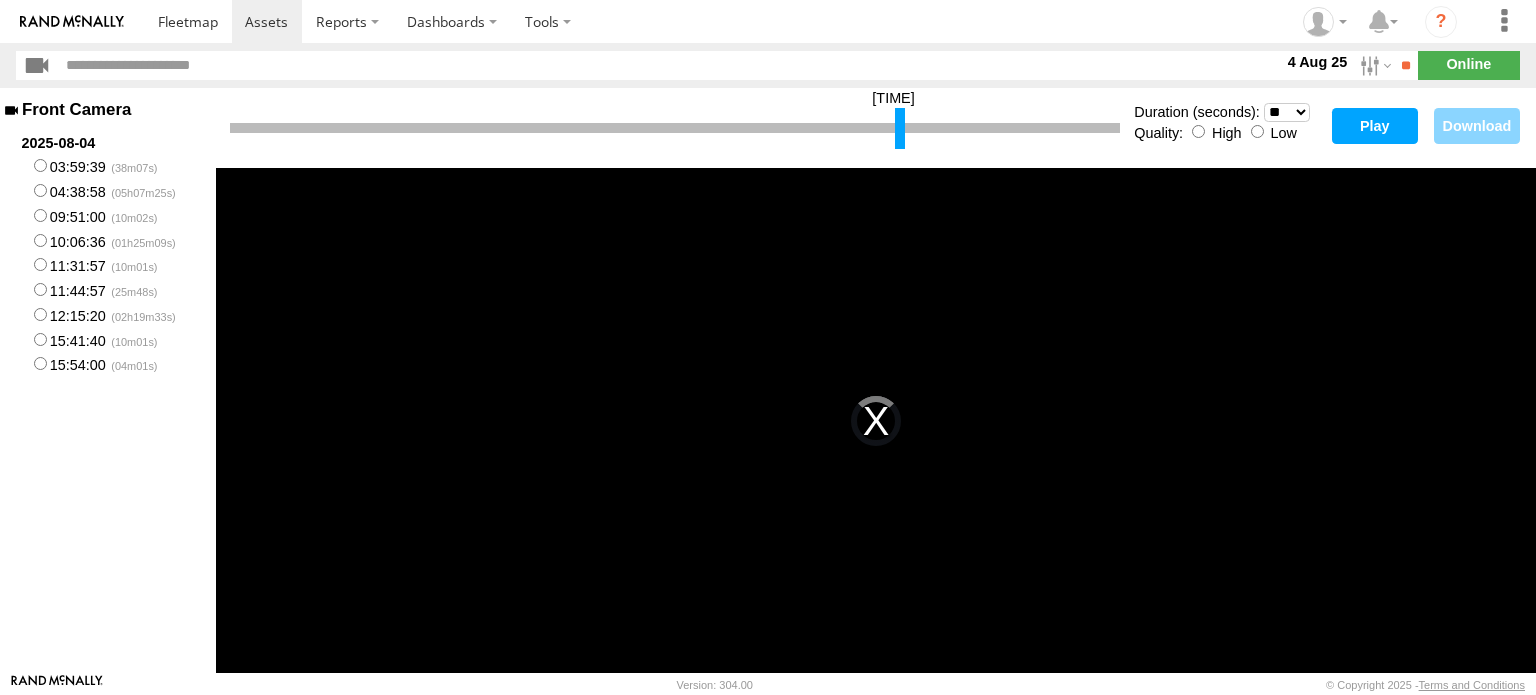 drag, startPoint x: 234, startPoint y: 120, endPoint x: 899, endPoint y: 159, distance: 666.14264 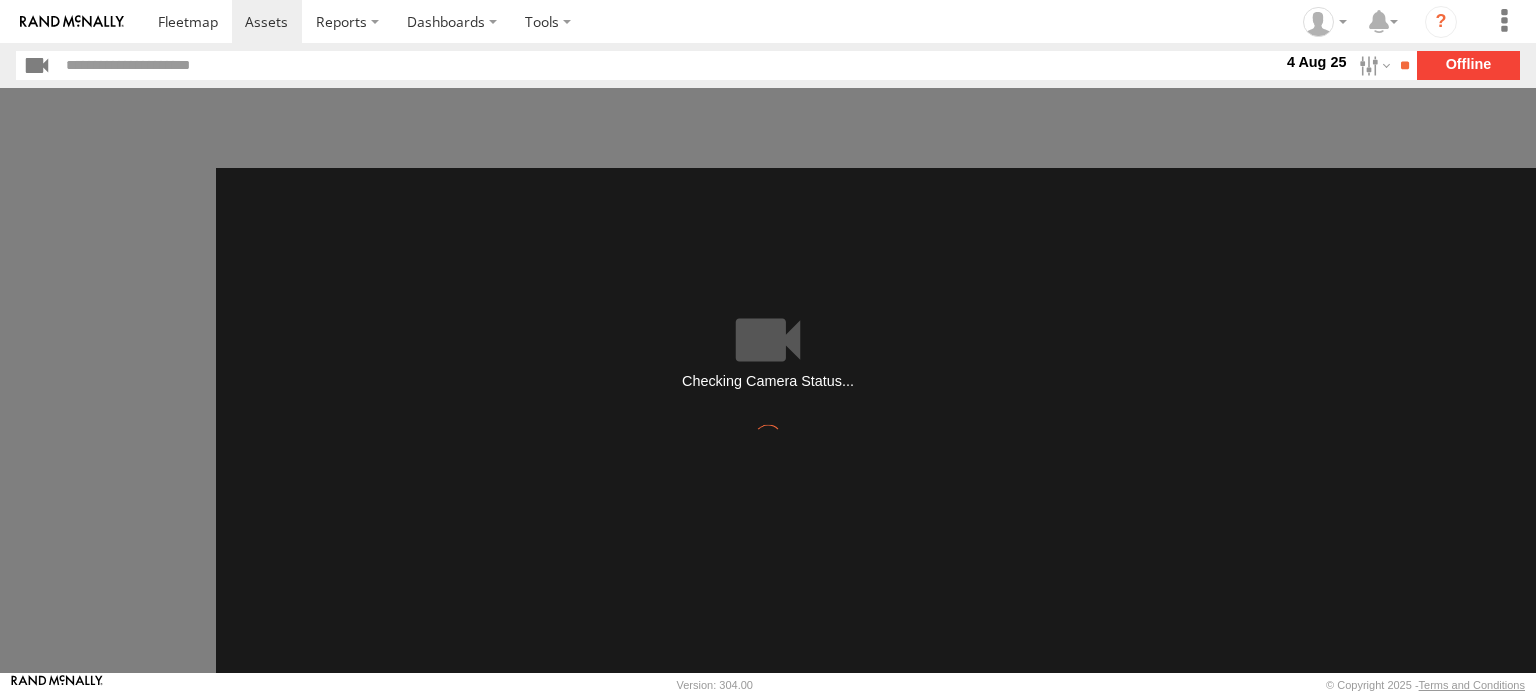 scroll, scrollTop: 0, scrollLeft: 0, axis: both 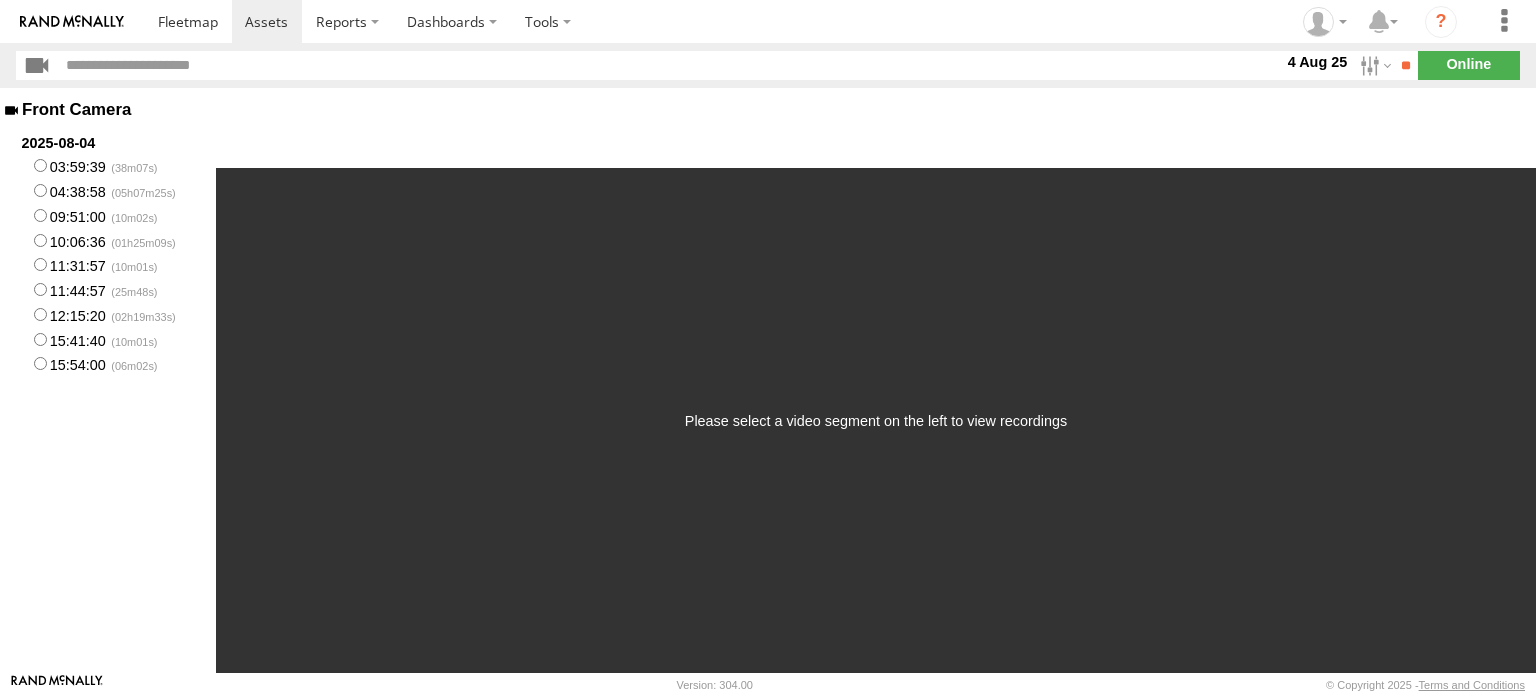 click on "10:06:36" at bounding box center (108, 240) 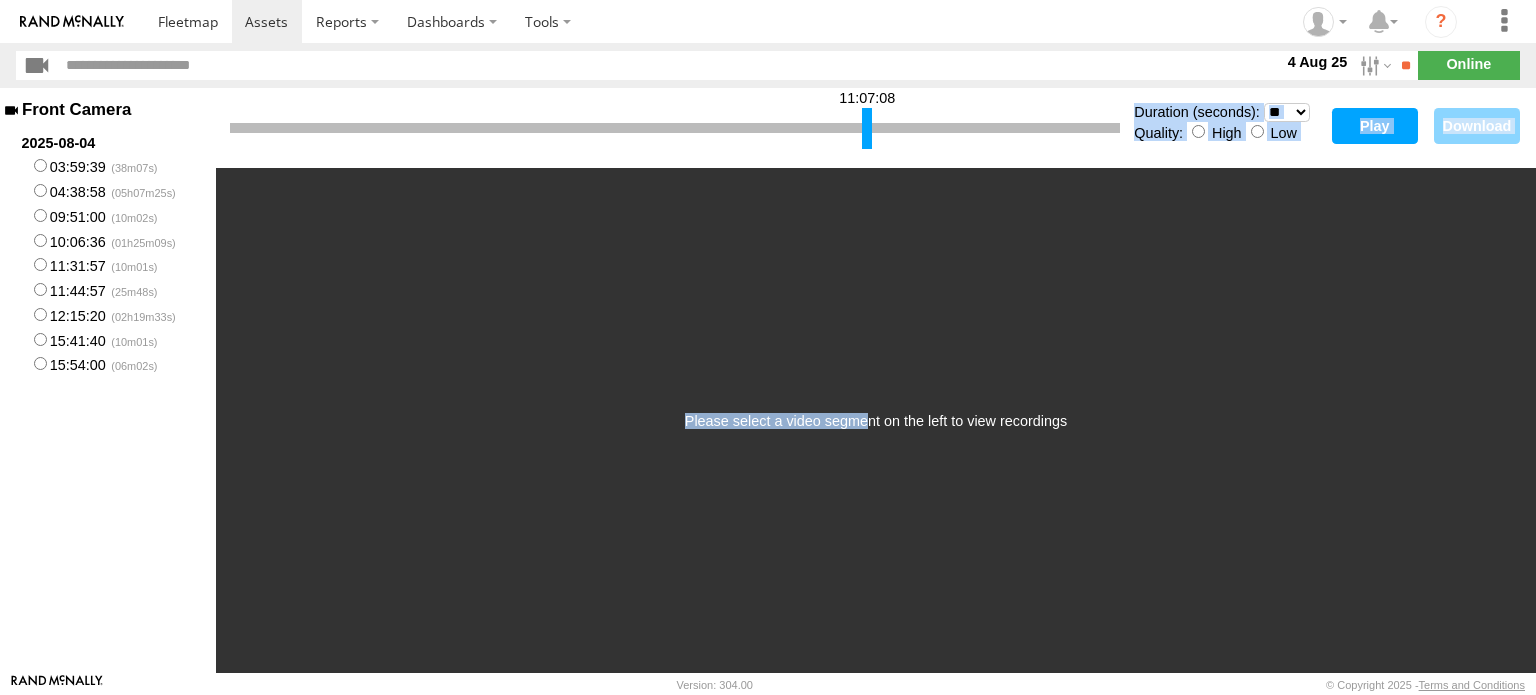 drag, startPoint x: 233, startPoint y: 133, endPoint x: 865, endPoint y: 168, distance: 632.9684 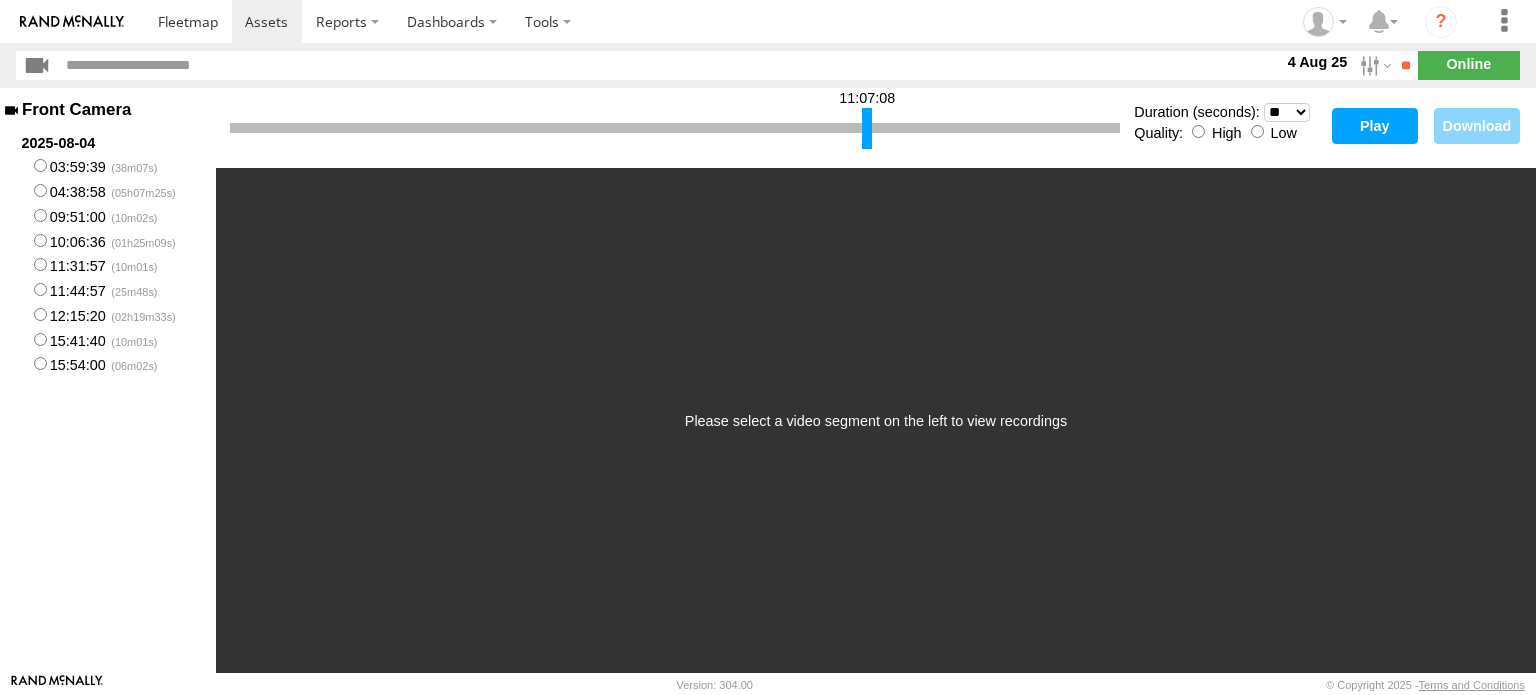 click at bounding box center (675, 128) 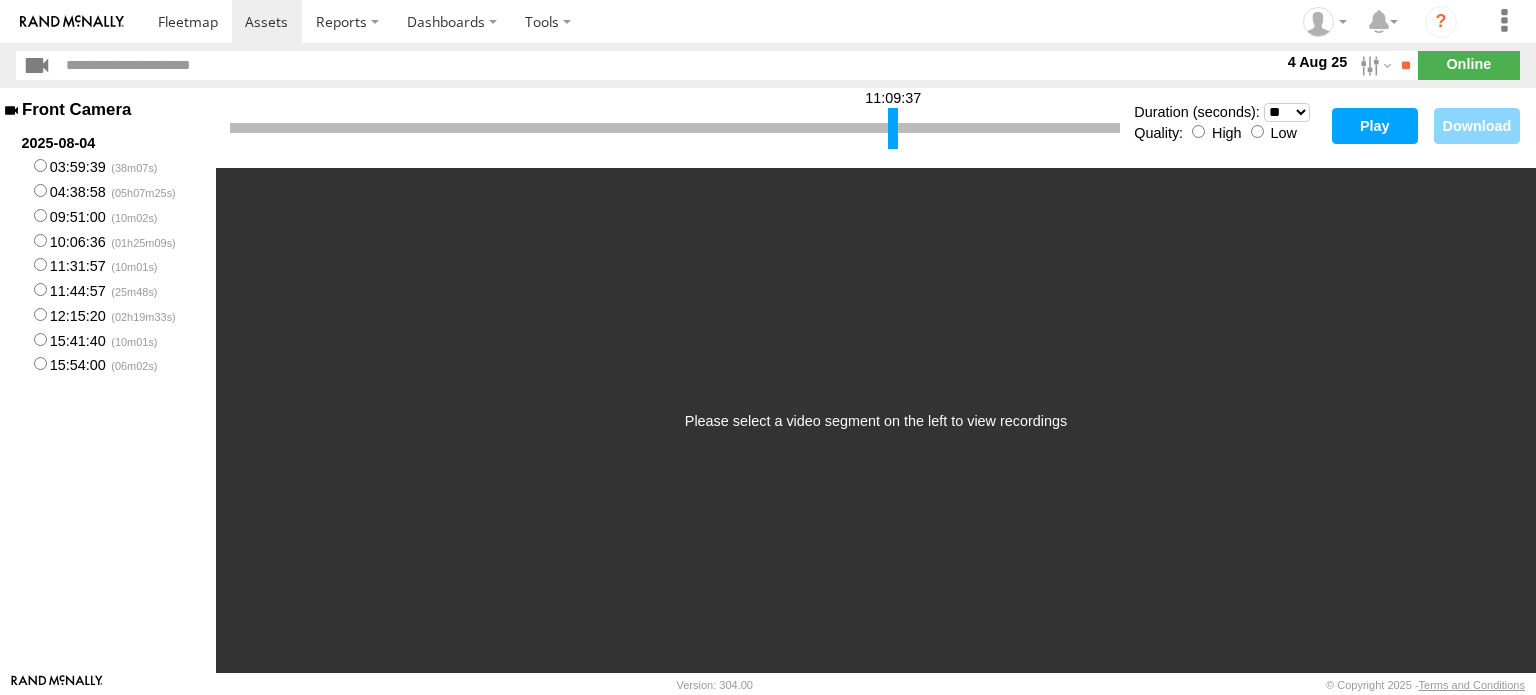 drag, startPoint x: 868, startPoint y: 139, endPoint x: 899, endPoint y: 140, distance: 31.016125 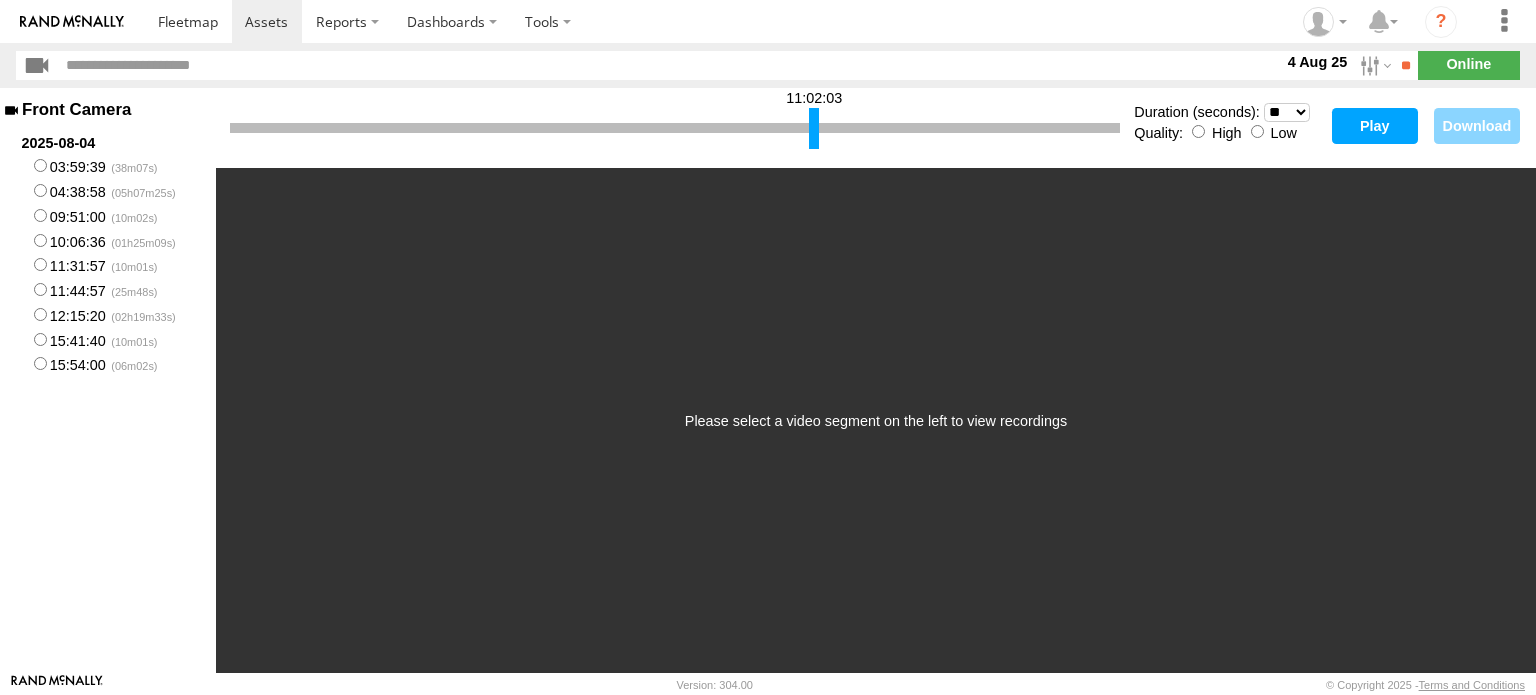 drag, startPoint x: 899, startPoint y: 140, endPoint x: 815, endPoint y: 141, distance: 84.00595 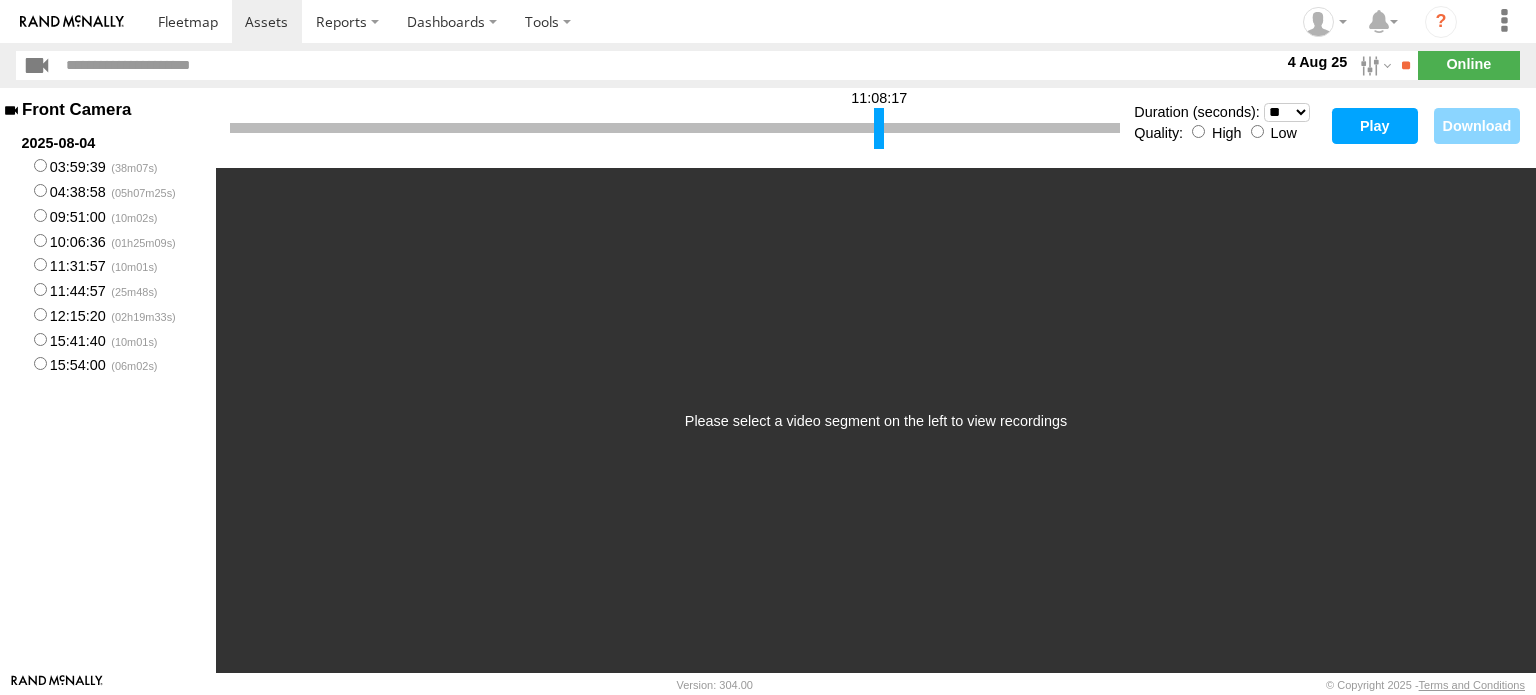 click at bounding box center (879, 128) 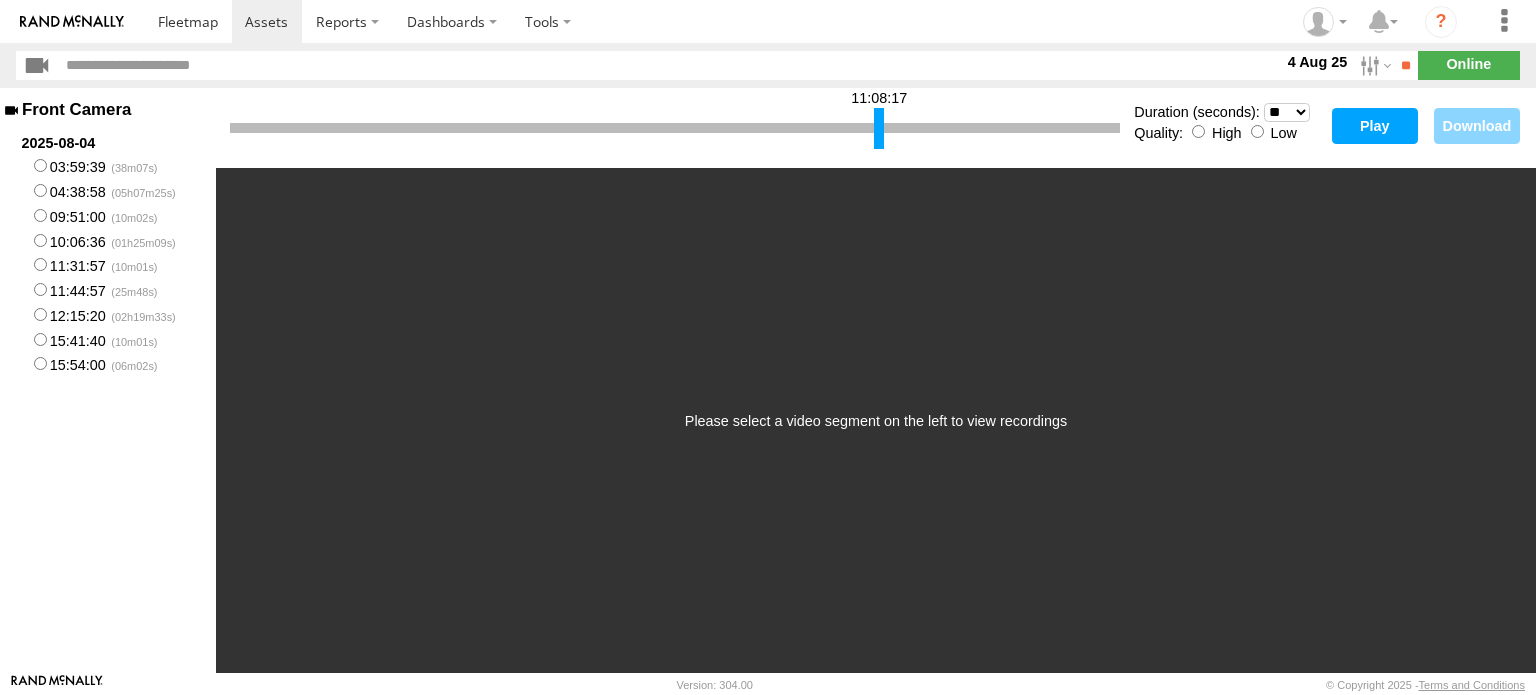click on "*
**
**
**
**
**
**
***
***
***
***" at bounding box center (1287, 112) 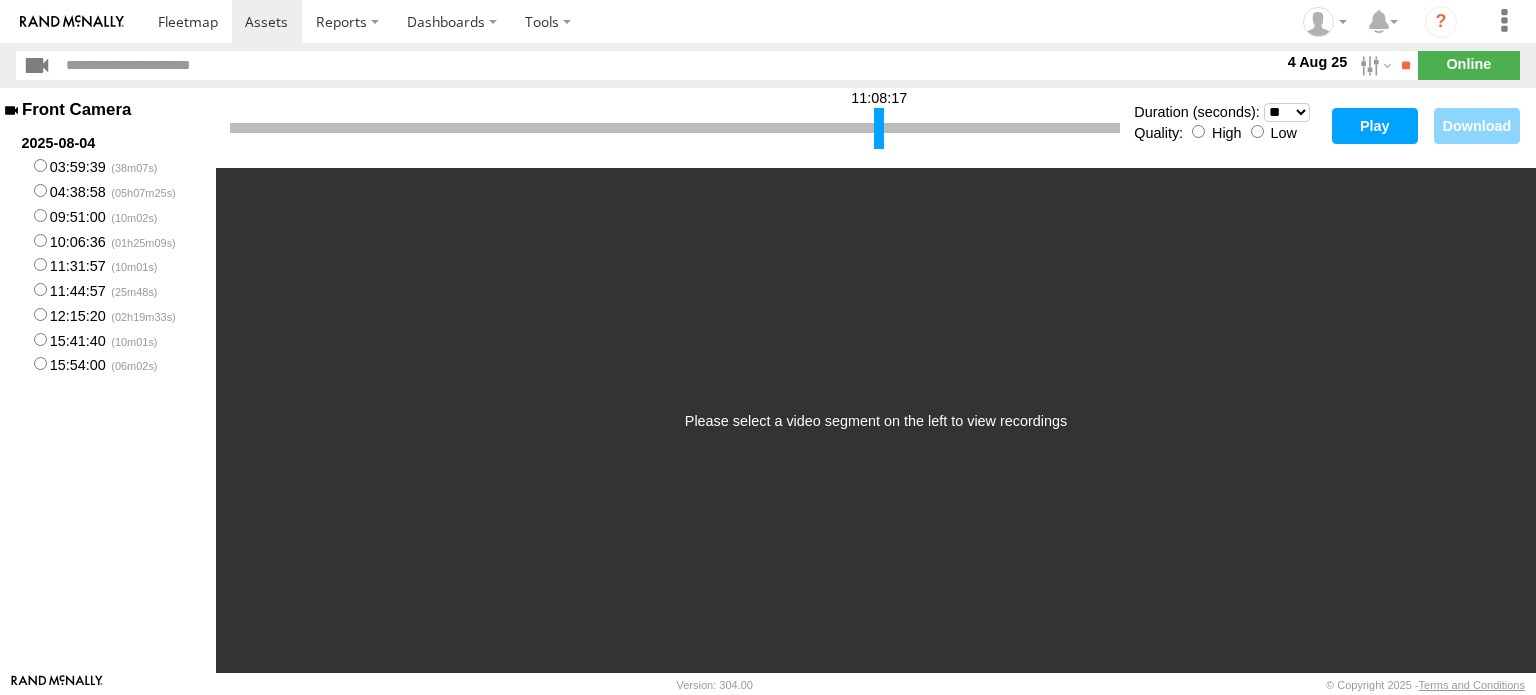 select on "**" 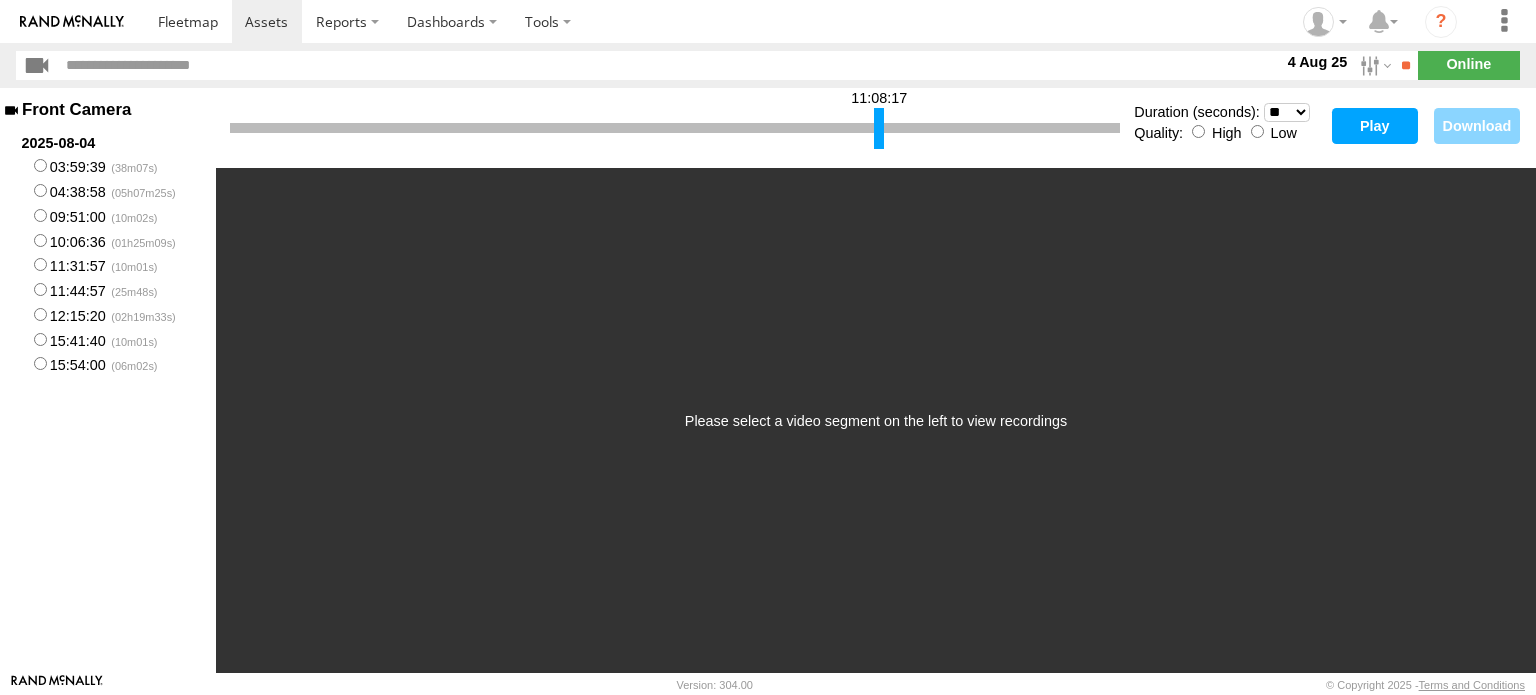 click on "Play" at bounding box center (1375, 126) 